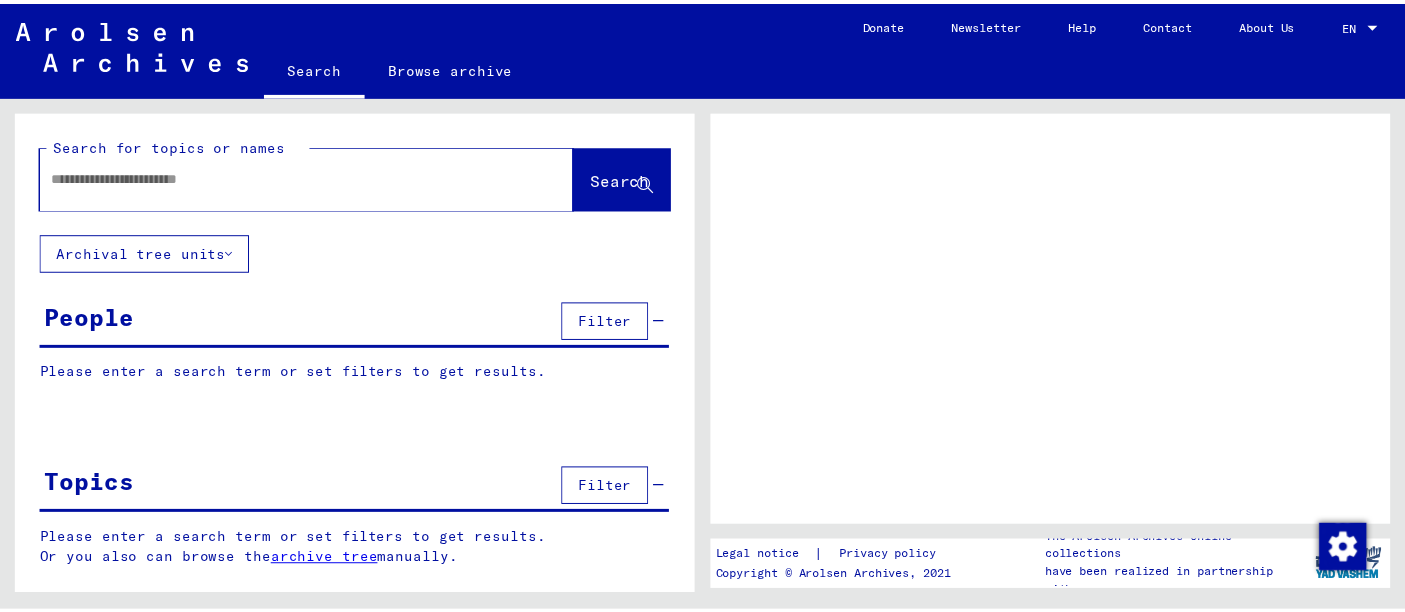 scroll, scrollTop: 0, scrollLeft: 0, axis: both 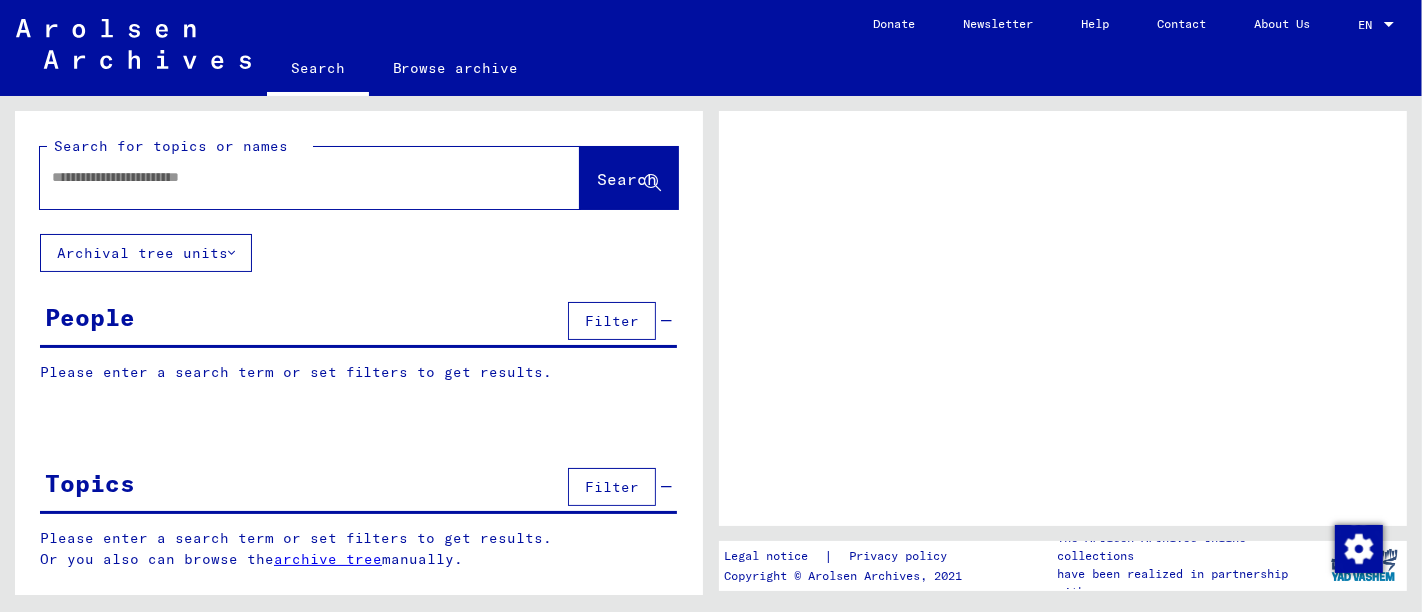 click at bounding box center [292, 177] 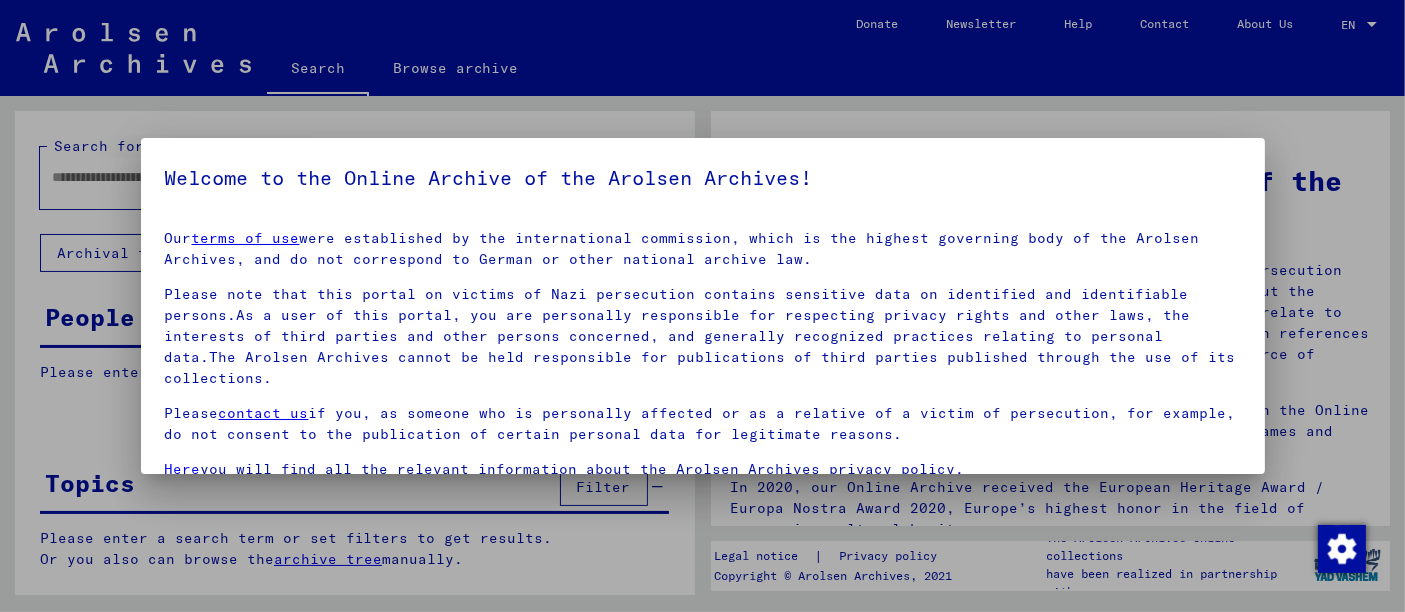 click on "Please note that this portal on victims of Nazi persecution contains sensitive data on identified and identifiable persons.As a user of this portal, you are personally responsible for respecting privacy rights and other laws, the interests of third parties and other persons concerned, and generally recognized practices relating to personal data.The Arolsen Archives cannot be held responsible for publications of third parties published through the use of its collections." at bounding box center [703, 336] 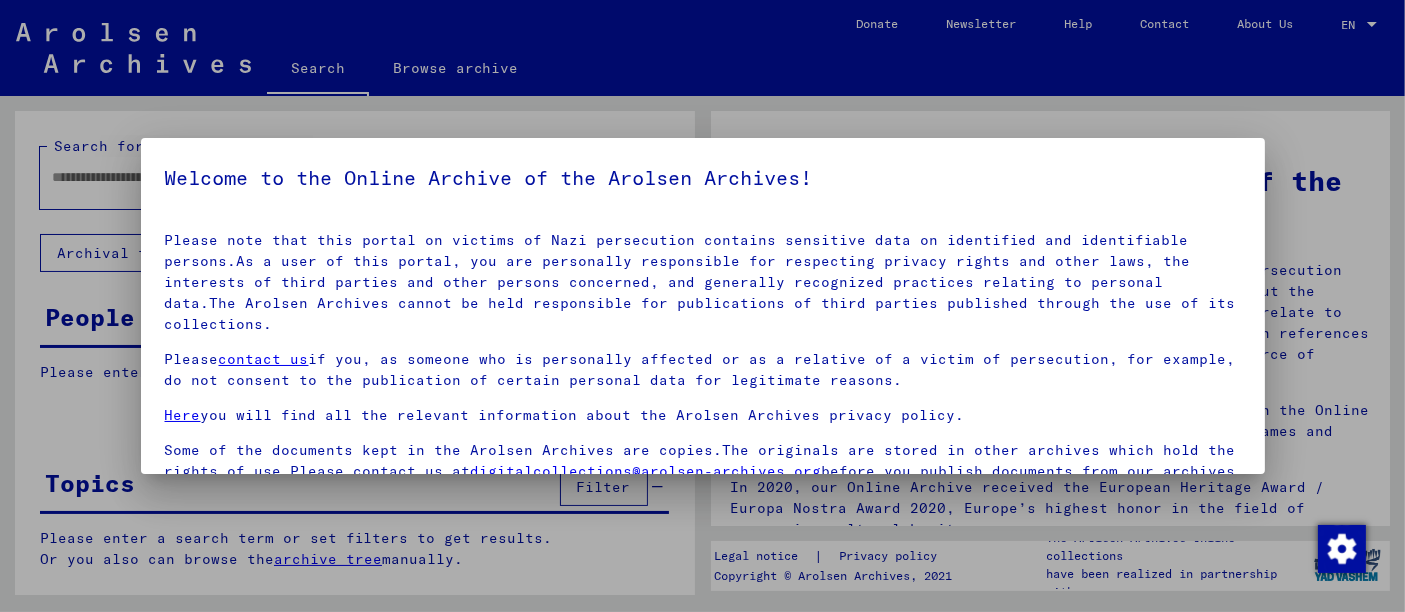scroll, scrollTop: 77, scrollLeft: 0, axis: vertical 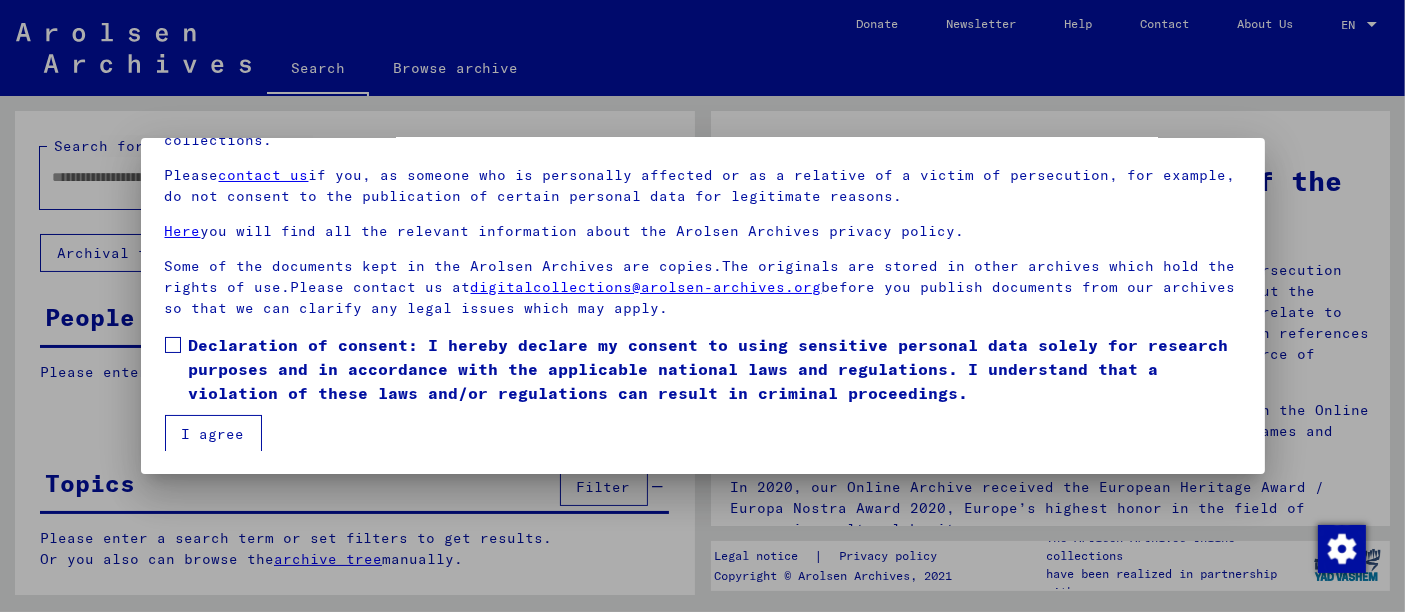 click on "Declaration of consent: I hereby declare my consent to using sensitive personal data solely for research purposes and in accordance with the applicable national laws and regulations. I understand that a violation of these laws and/or regulations can result in criminal proceedings." at bounding box center [715, 369] 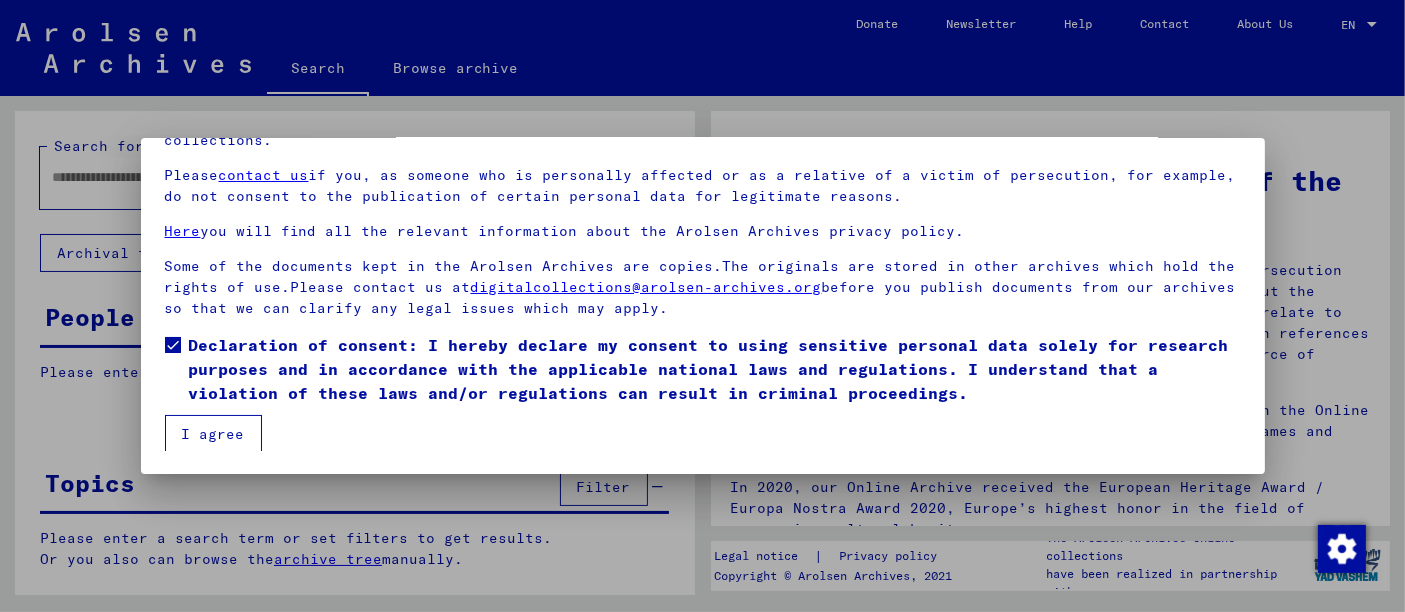 click on "I agree" at bounding box center [213, 434] 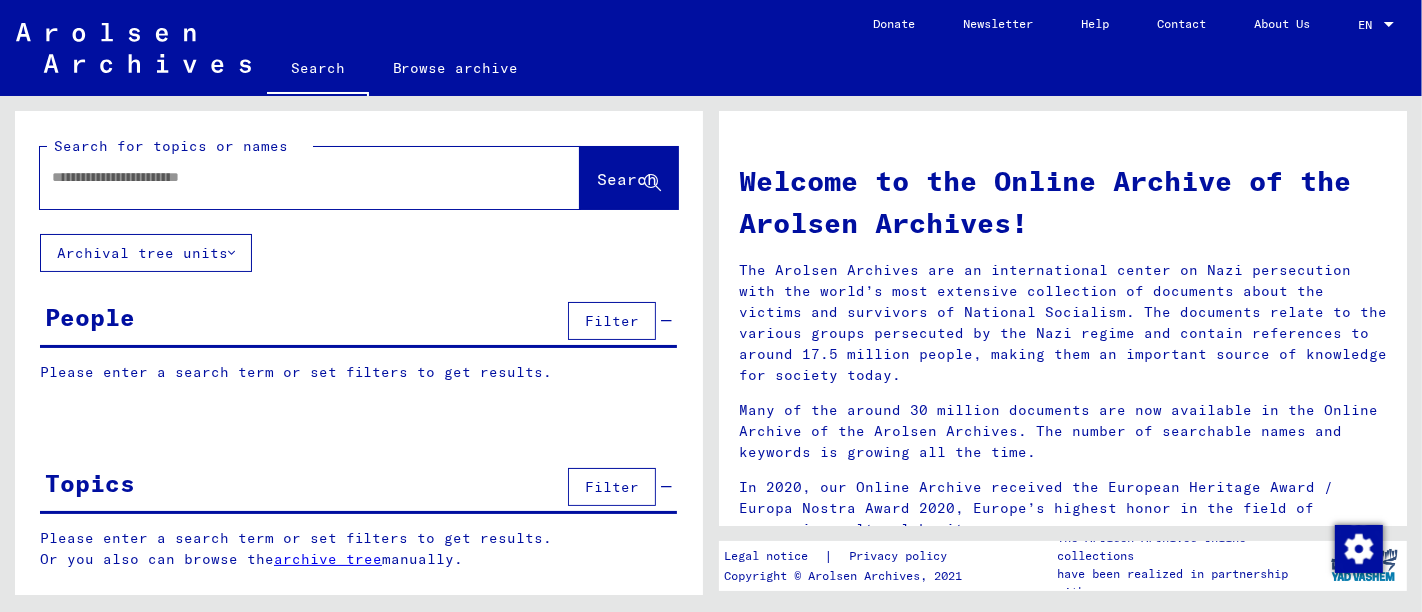 click at bounding box center [286, 177] 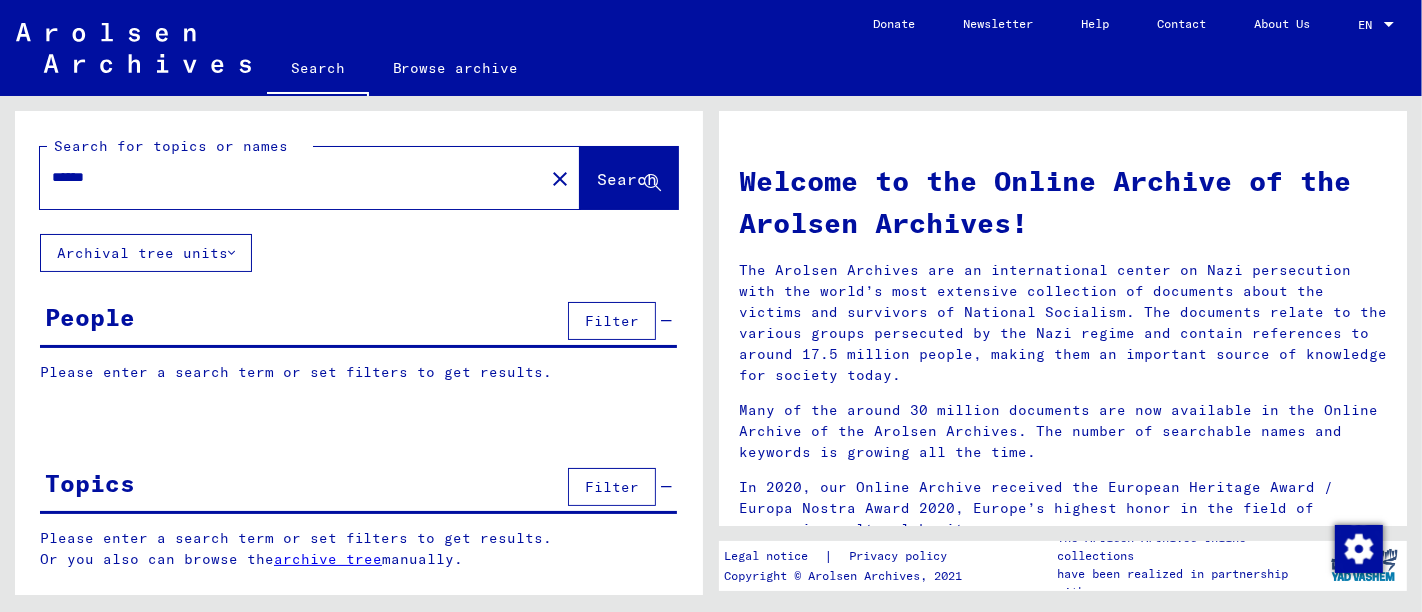 type on "******" 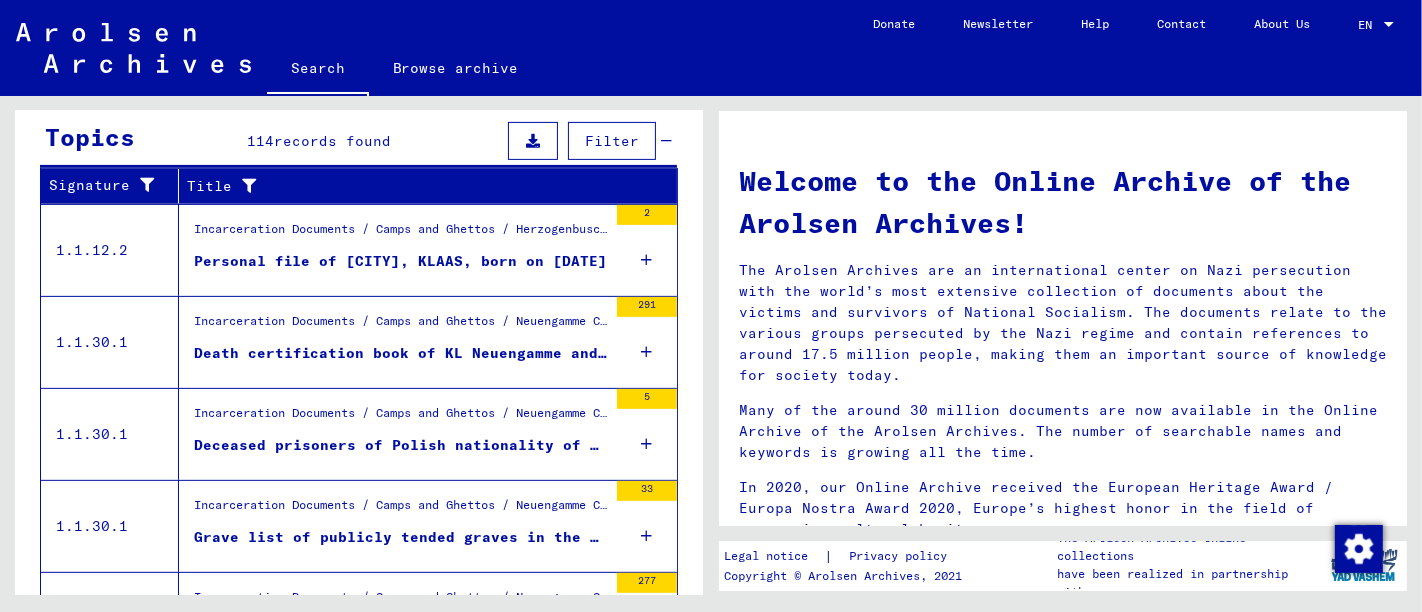 scroll, scrollTop: 741, scrollLeft: 0, axis: vertical 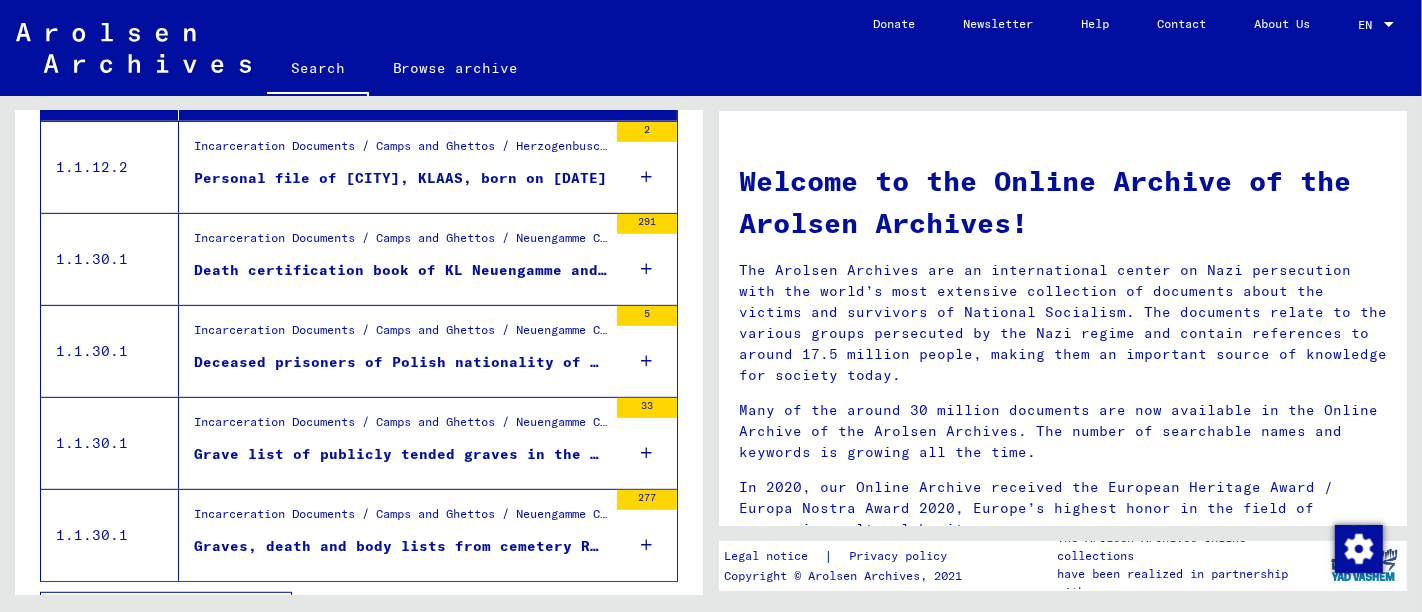 click on "Deceased prisoners of Polish nationality of KL Neuengamme/detachment [CITY]  [YEAR] - [YEAR] postwar compilation" at bounding box center (400, 367) 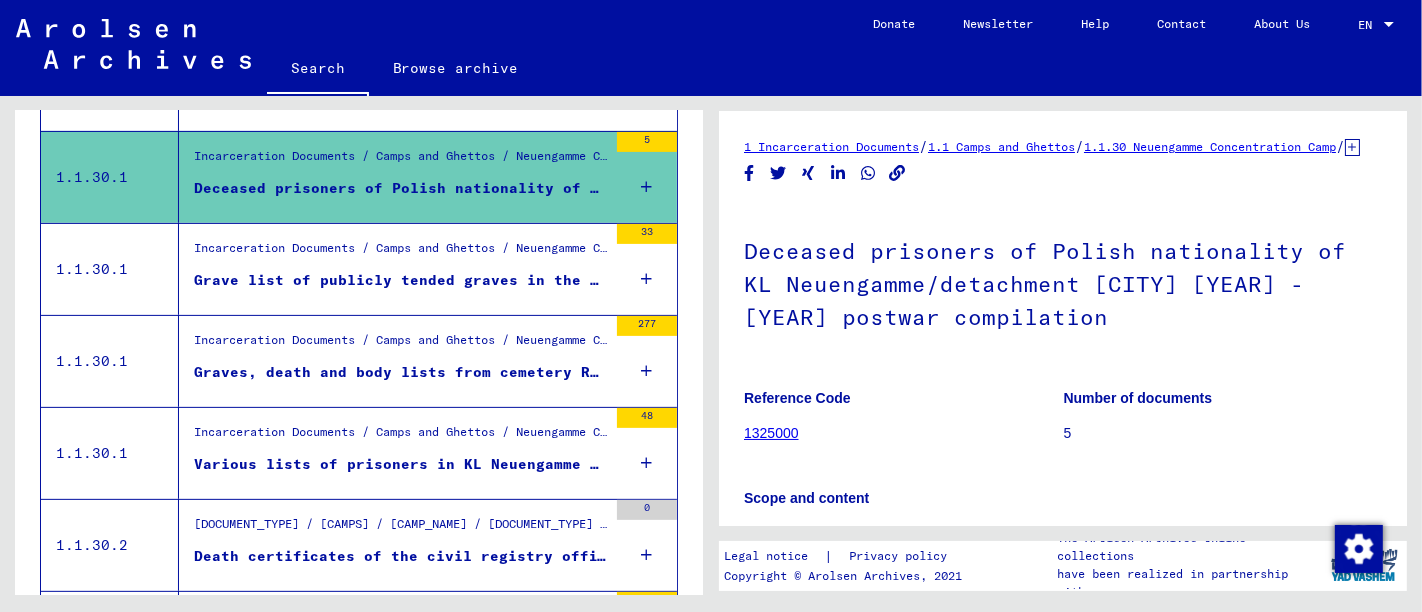 scroll, scrollTop: 604, scrollLeft: 0, axis: vertical 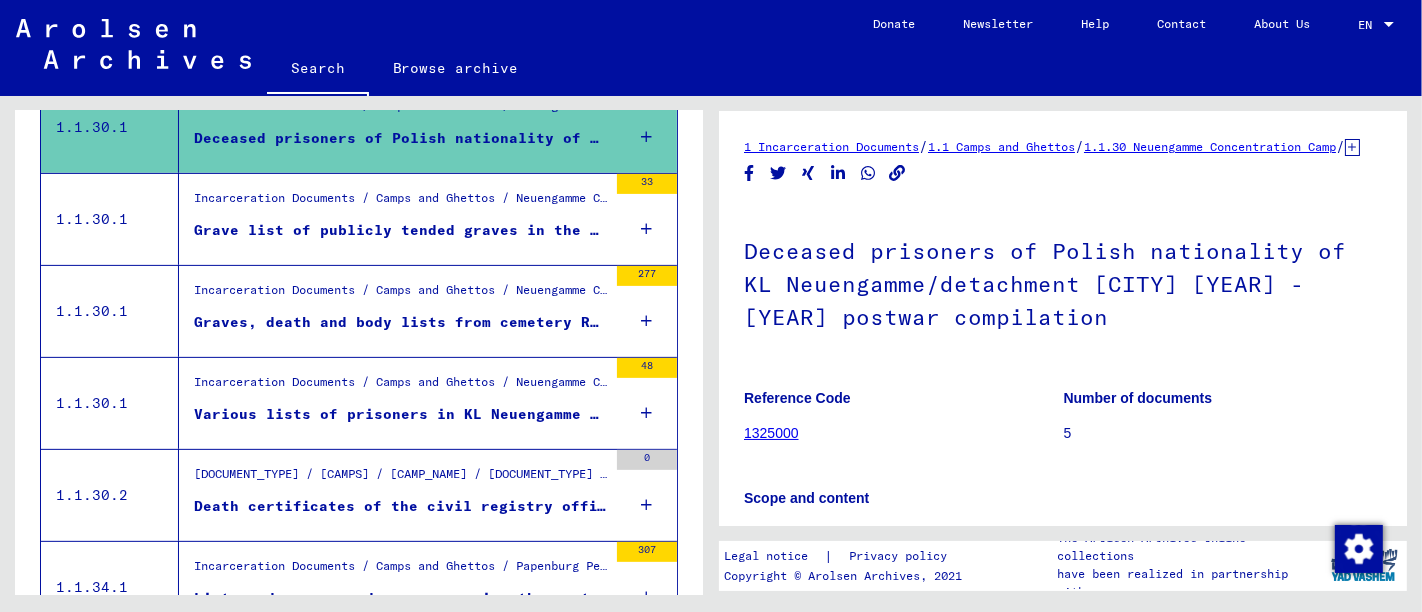 click on "Grave list of publicly tended graves in the cemetery in Versen of "Opfern      der Gewalt- herrschaft"" at bounding box center (400, 230) 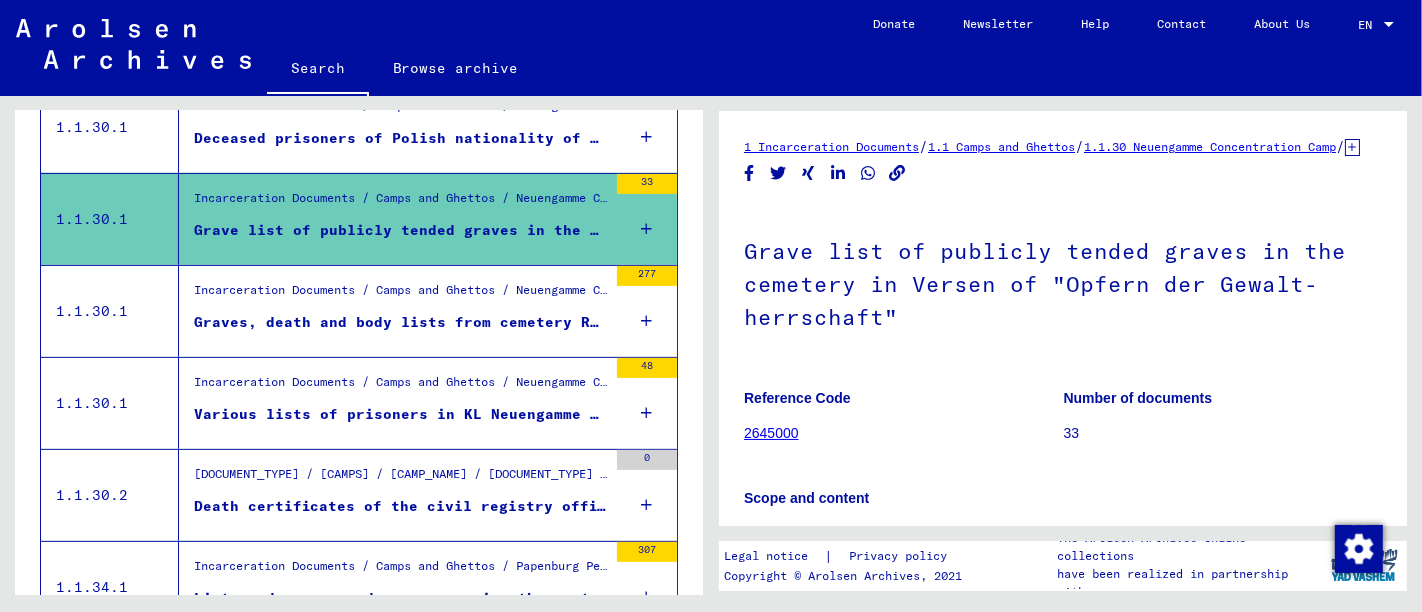 click on "Graves, death and body lists from cemetery Riensberg, civil registry Bremen-Blumenthal (1946), Kaltenkirchen, Laagberg, Wald cemetery Gifhorn, Ladelund, Lüneburg-Tiergarten, Meppen-Versen, civil registry Versen, Marinelager -  ..." at bounding box center (400, 322) 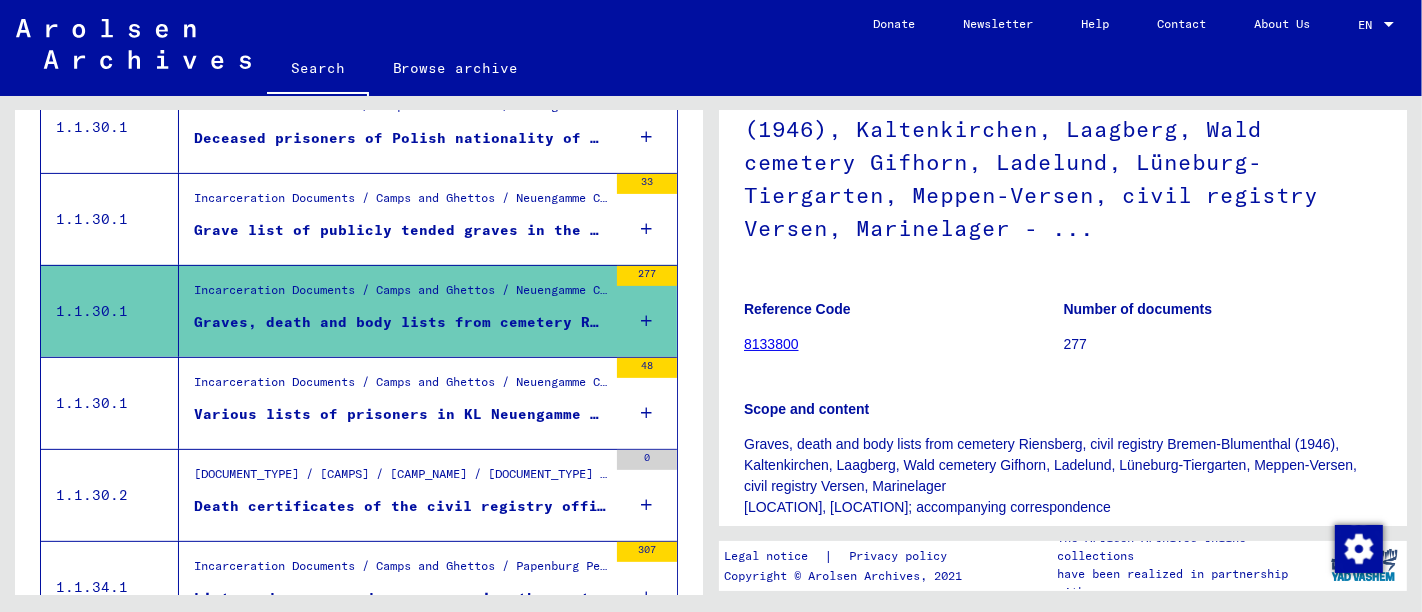 scroll, scrollTop: 222, scrollLeft: 0, axis: vertical 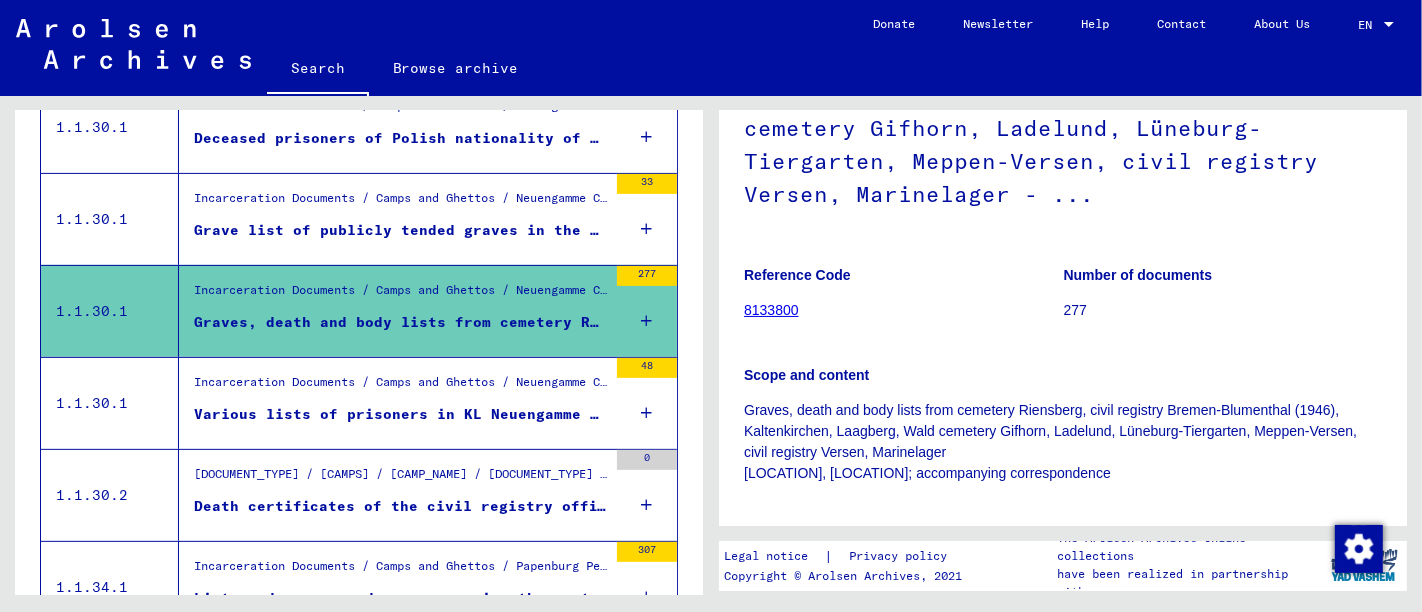 click on "Incarceration Documents / Camps and Ghettos / Neuengamme Concentration Camp / List Material Neuengamme" at bounding box center (400, 387) 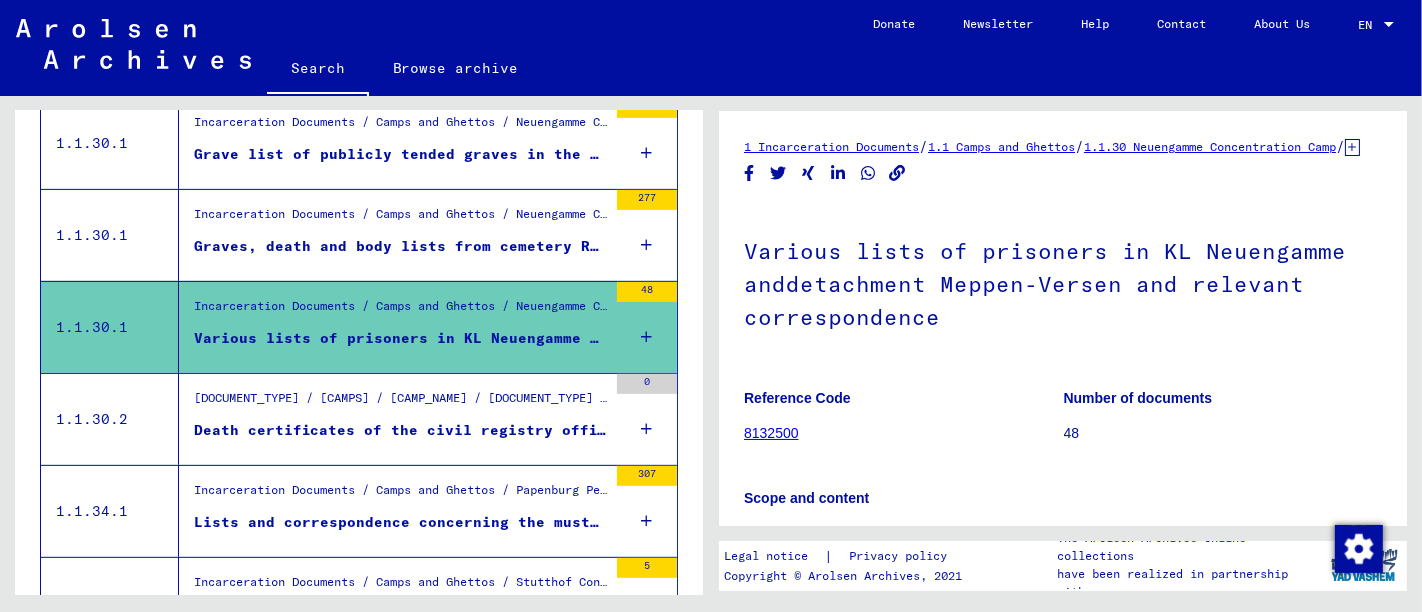 scroll, scrollTop: 715, scrollLeft: 0, axis: vertical 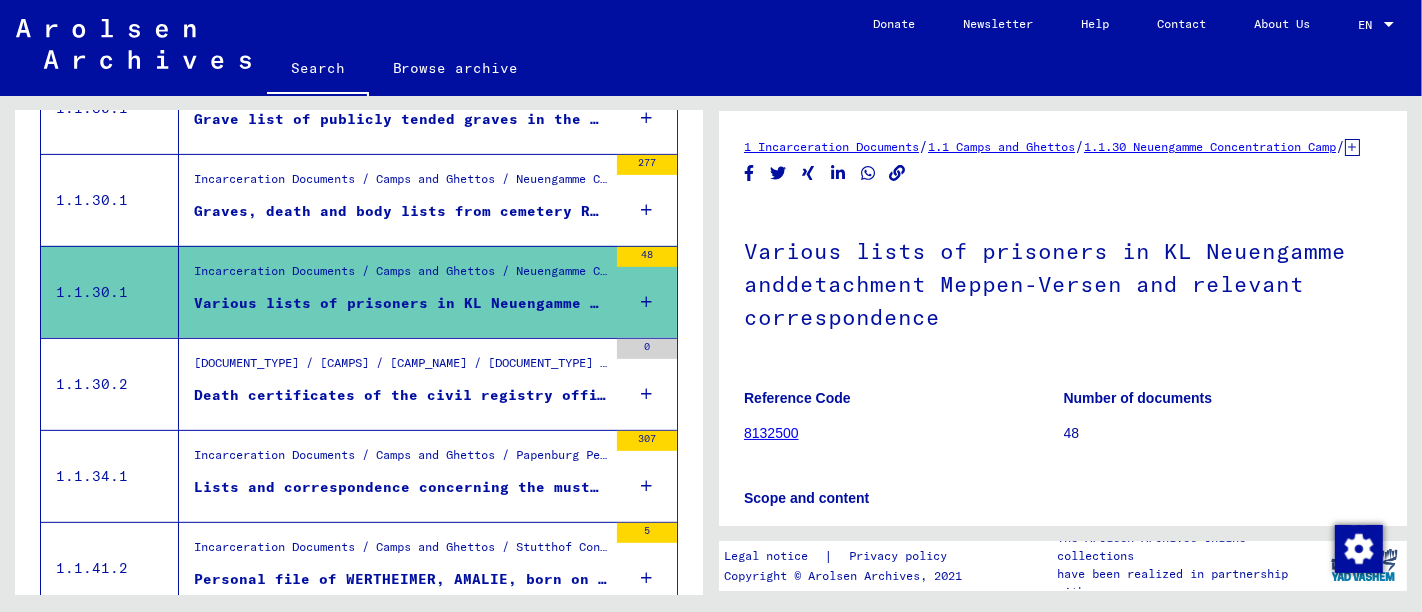 click on "Death certificates of the civil registry office Versen of deceased prisoners of KL Neuengamme/ detachment Meppen-Versen 16.11.1944 - 7.12.1944, - ..." at bounding box center [400, 395] 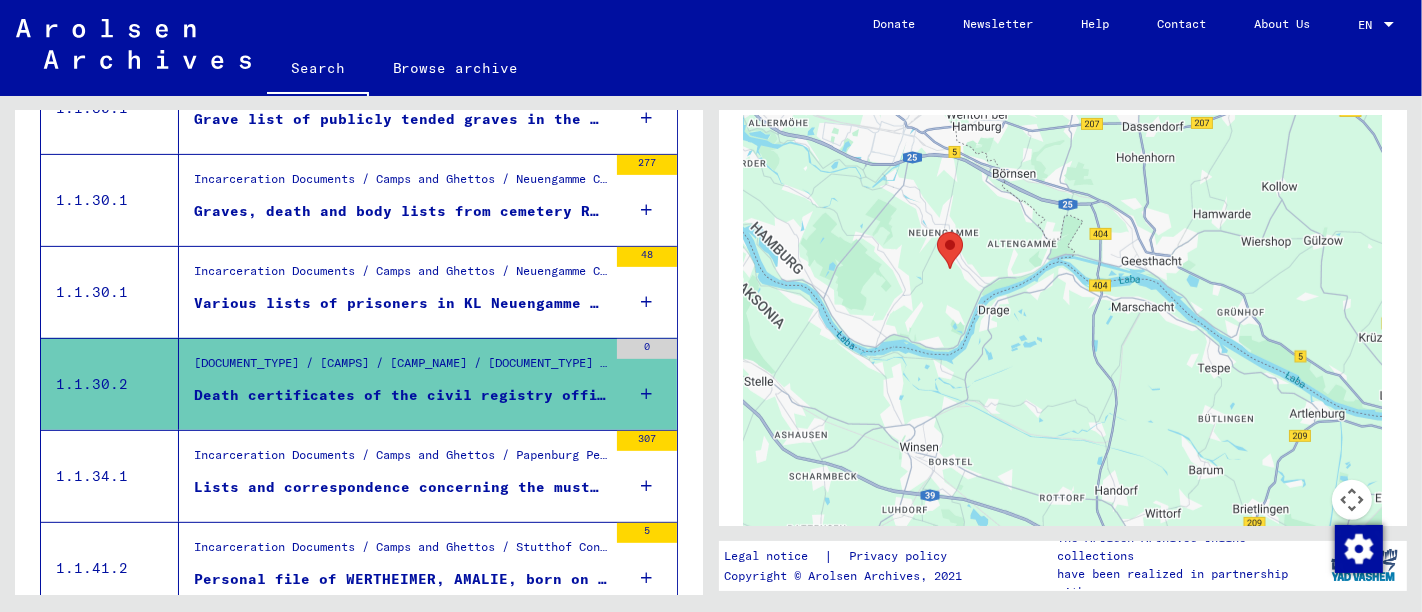 scroll, scrollTop: 777, scrollLeft: 0, axis: vertical 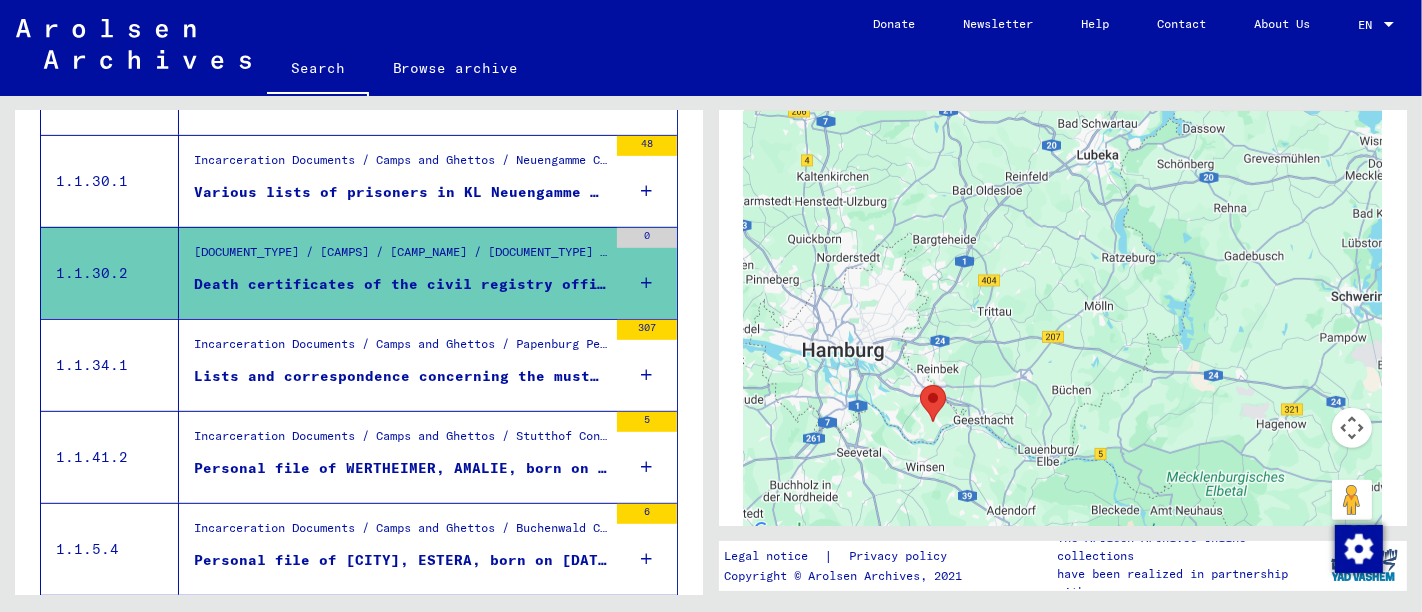 click on "Lists and correspondence concerning the mustering of prisoners at penal camp VII Esterwegen, [YEAR] - [YEAR]" at bounding box center [400, 376] 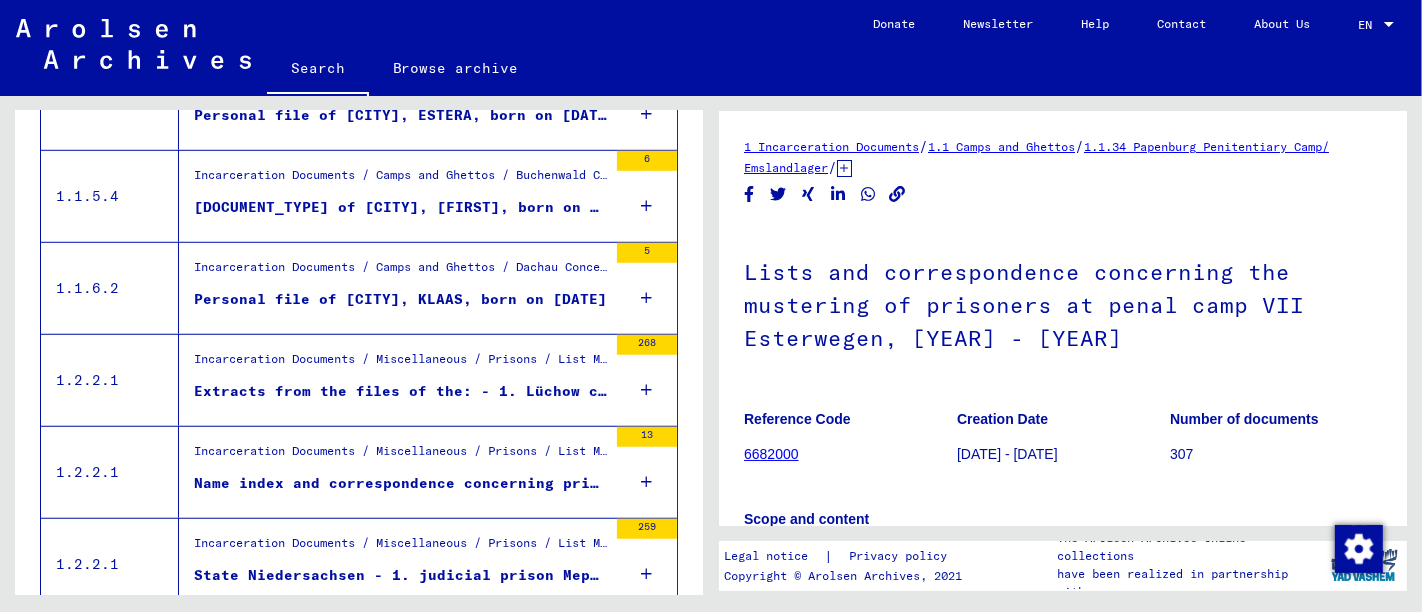 scroll, scrollTop: 1382, scrollLeft: 0, axis: vertical 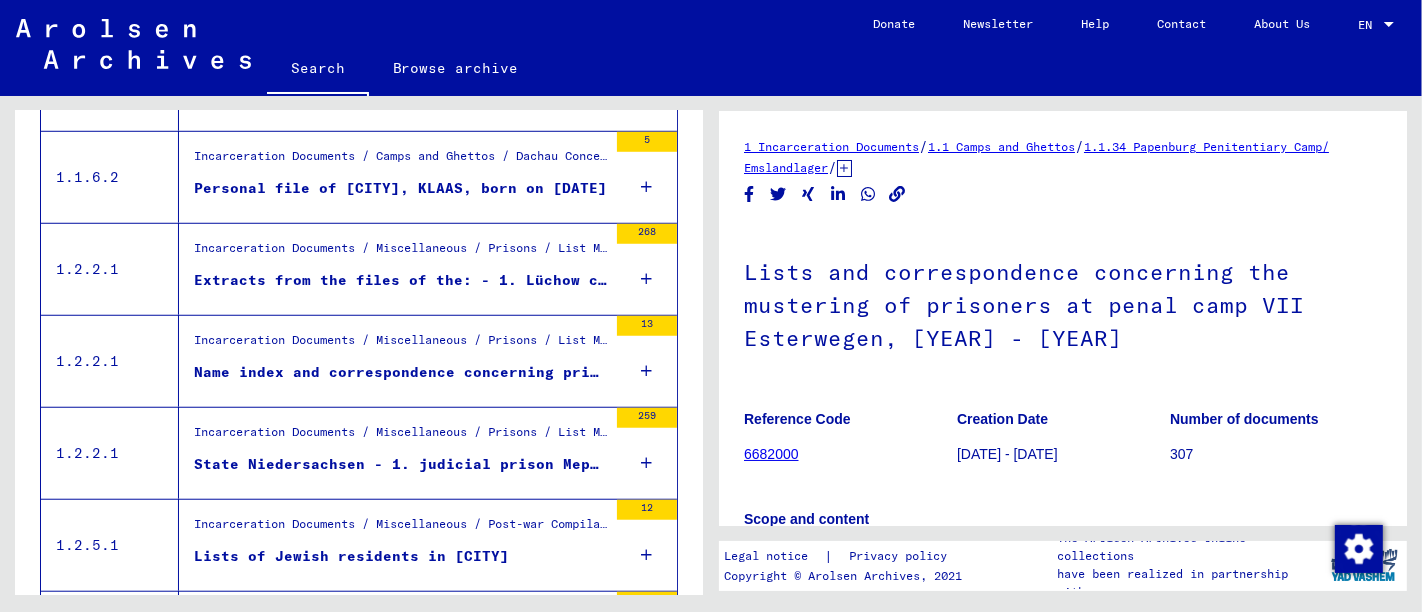 click on "Name index and correspondence concerning prisoners of the punishment camp "Schießplatz [CITY]" Issuance dates: [DATE] & [DATE]" at bounding box center [400, 372] 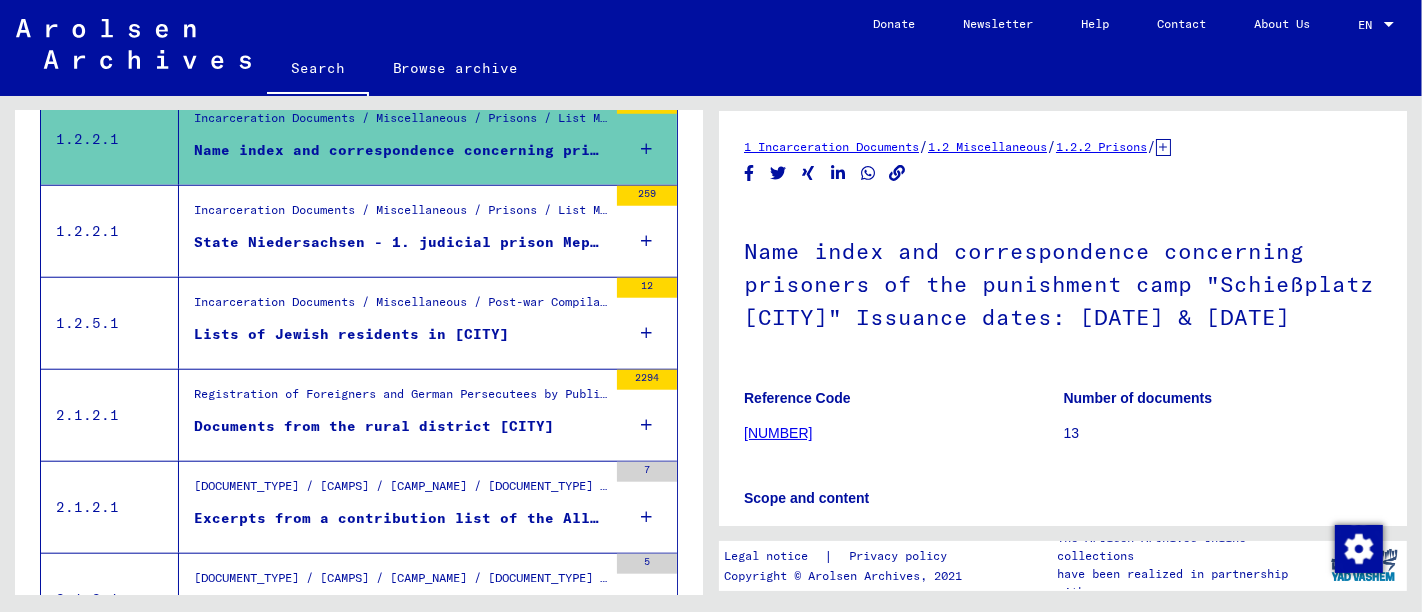 scroll, scrollTop: 1715, scrollLeft: 0, axis: vertical 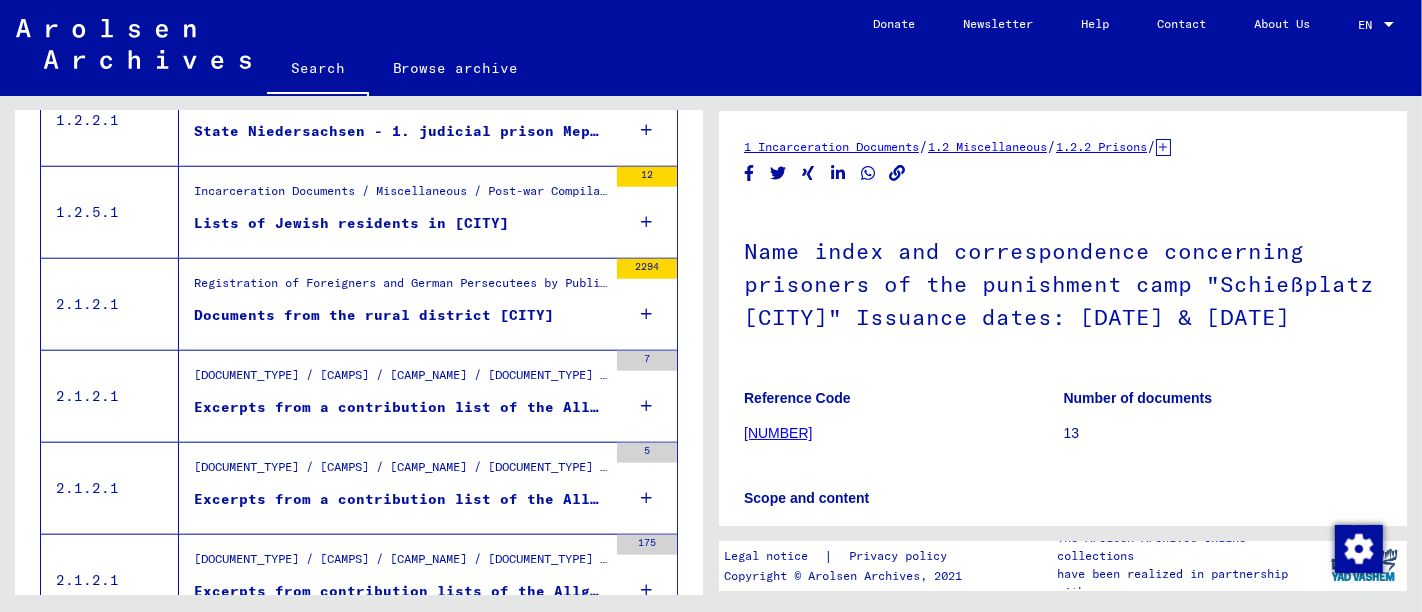 click on "Documents from the rural district [CITY]" at bounding box center (374, 315) 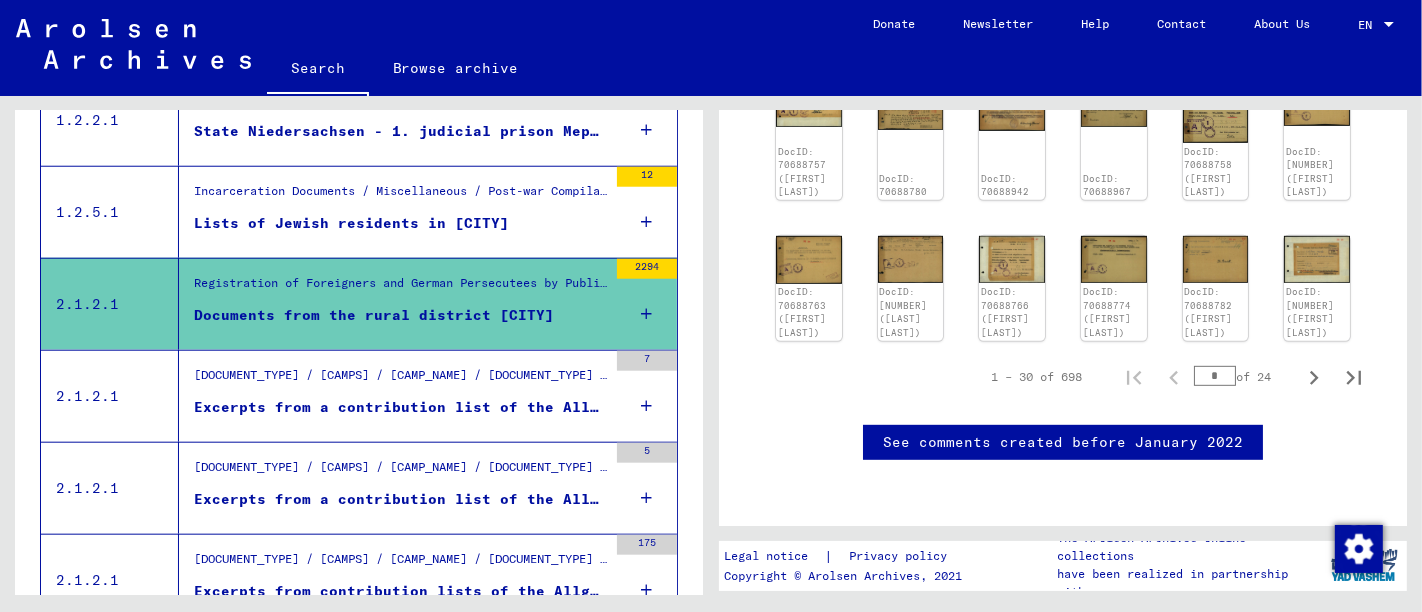 scroll, scrollTop: 888, scrollLeft: 0, axis: vertical 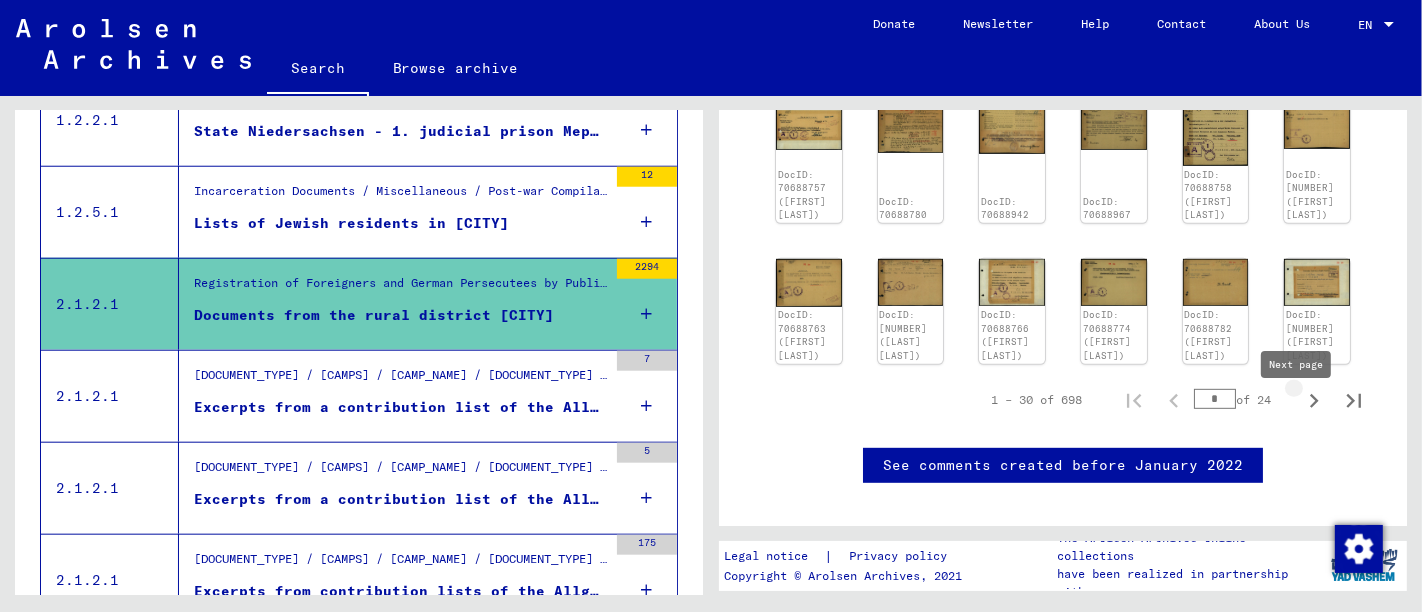click 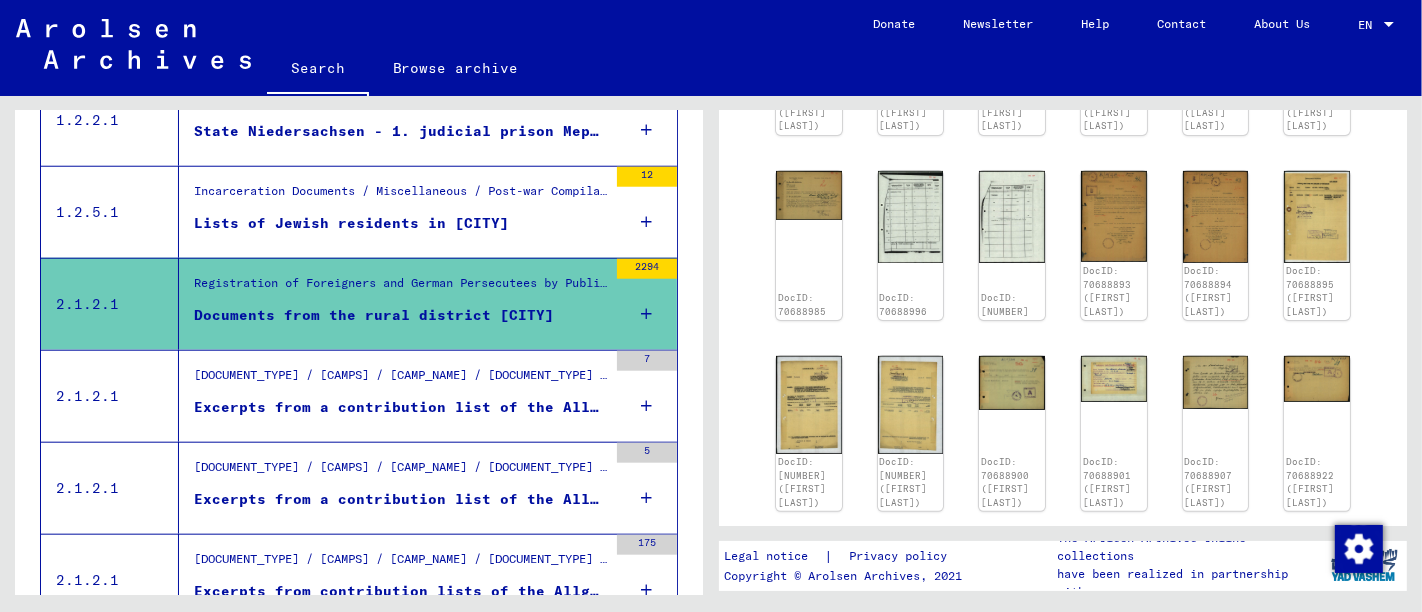 scroll, scrollTop: 555, scrollLeft: 0, axis: vertical 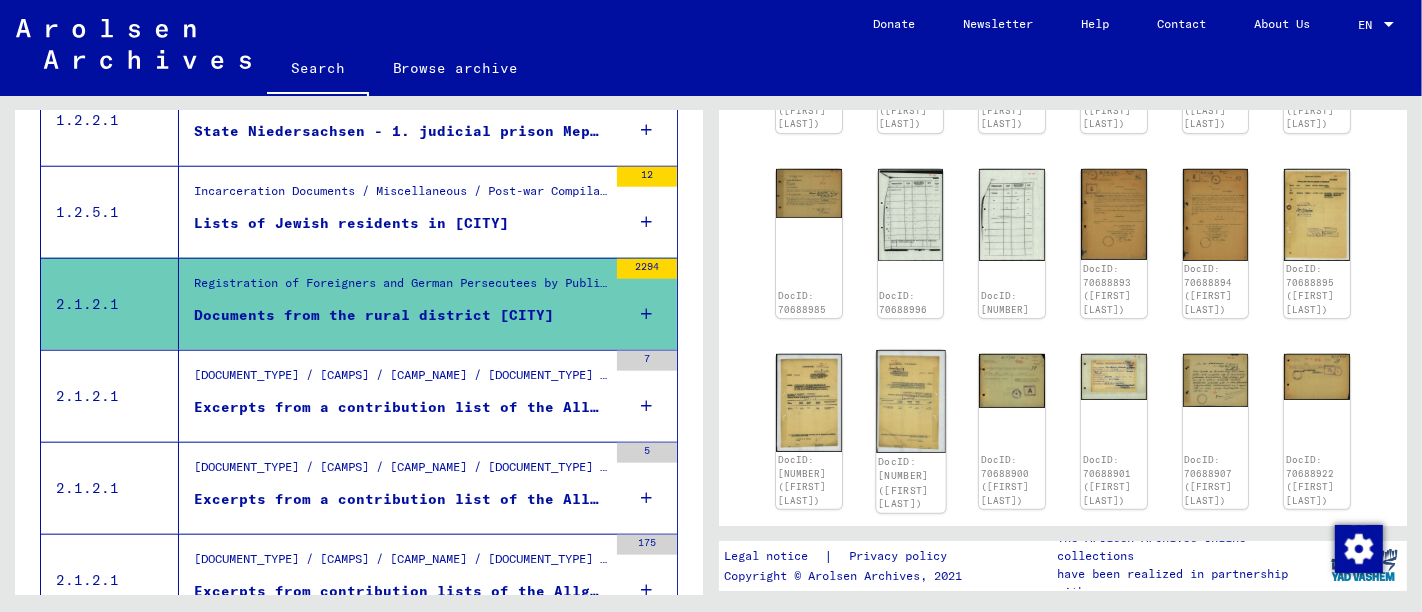 click 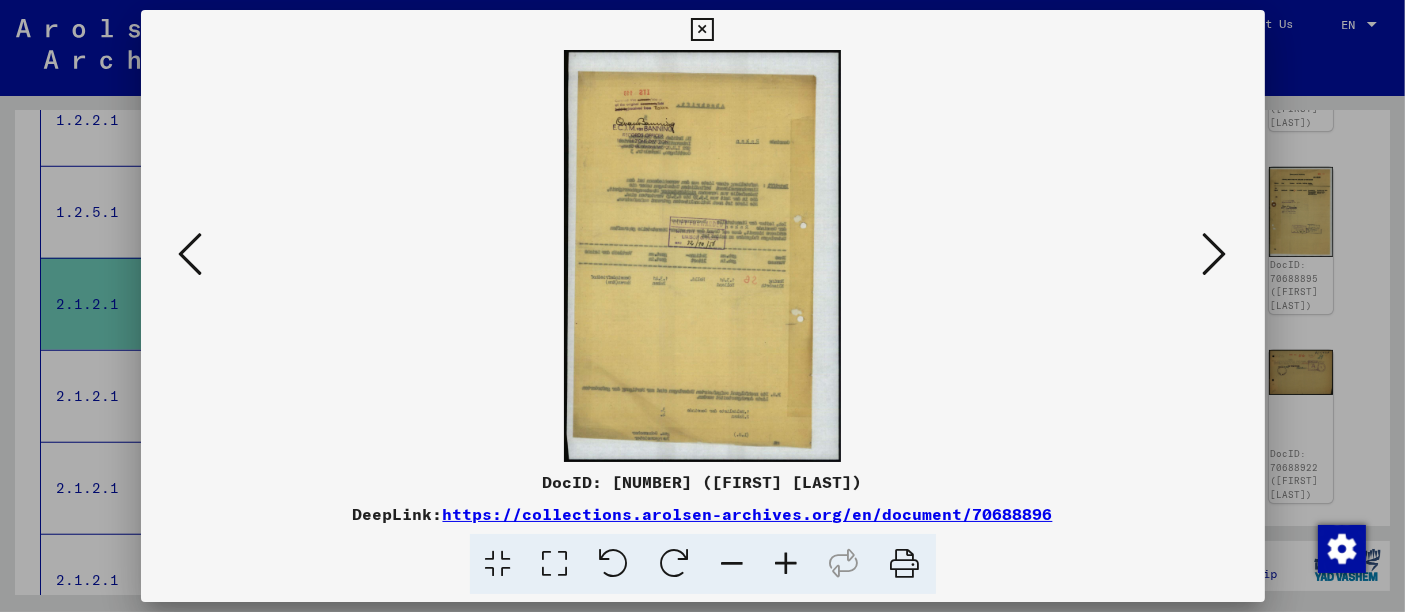 click at bounding box center [191, 254] 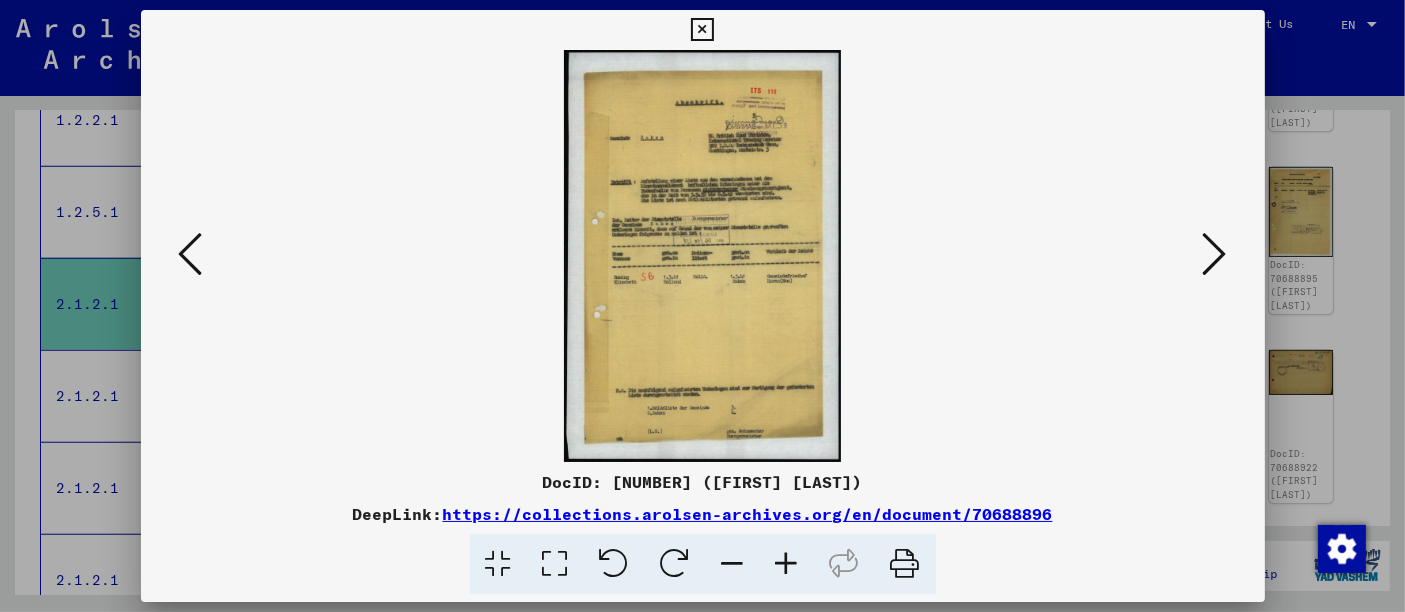 click at bounding box center (702, 306) 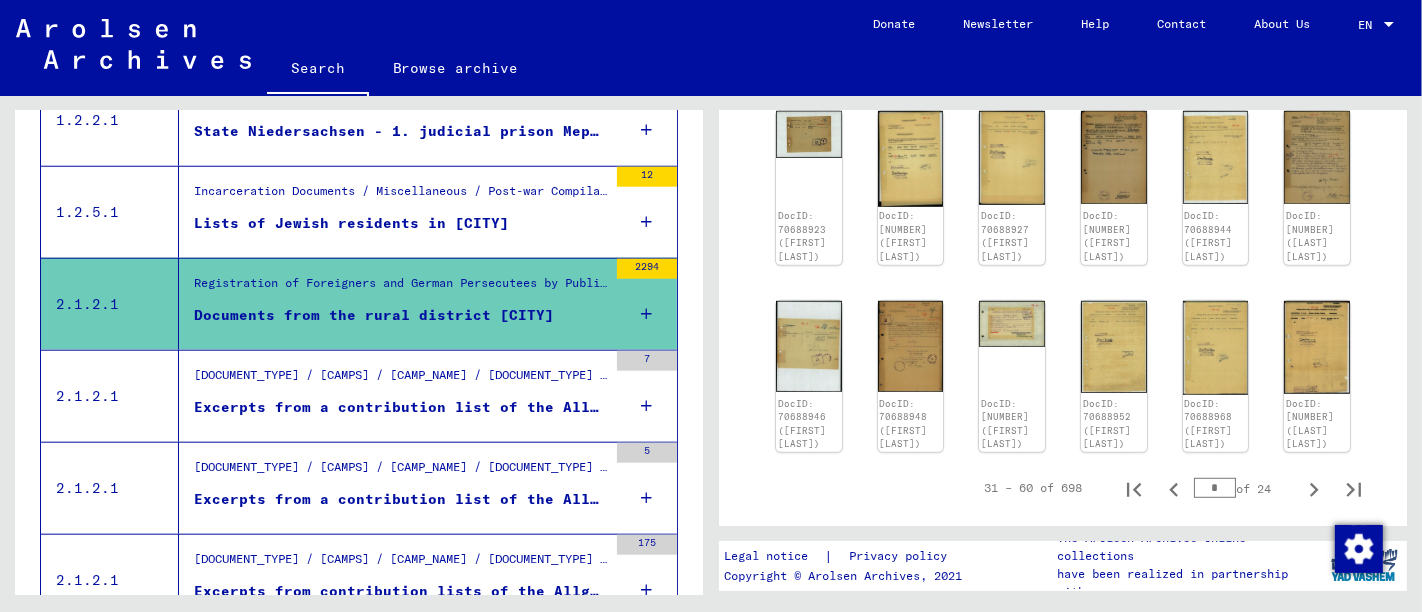scroll, scrollTop: 1000, scrollLeft: 0, axis: vertical 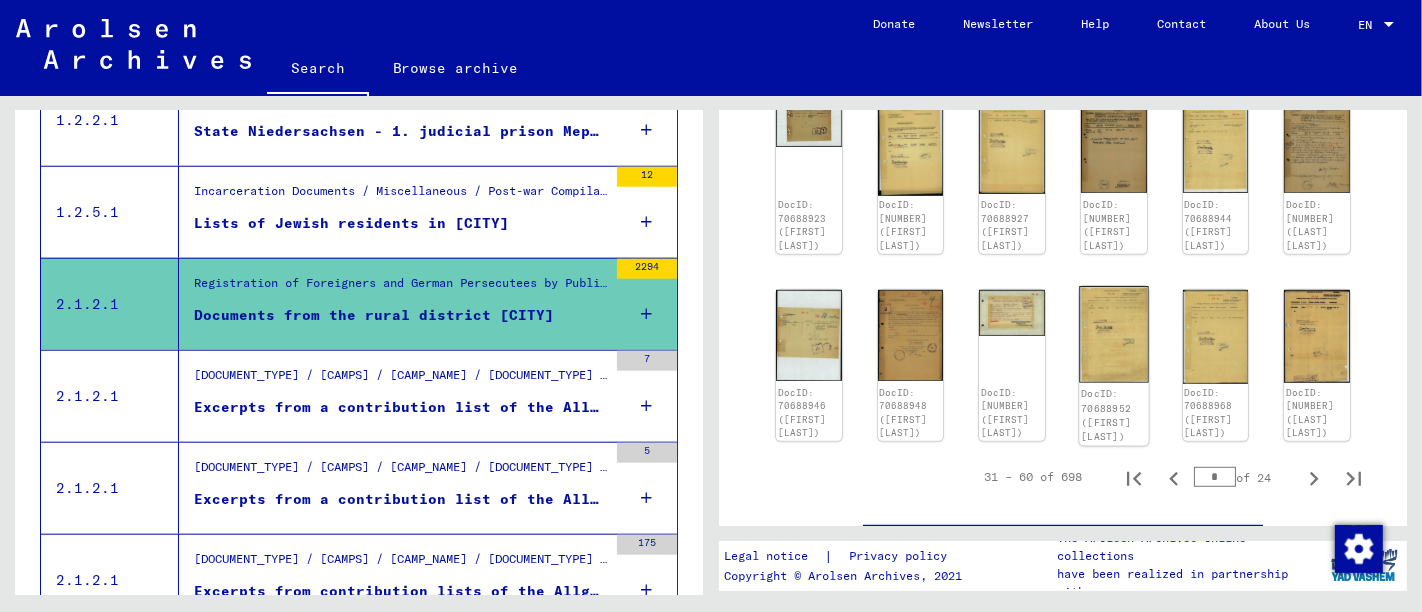 click 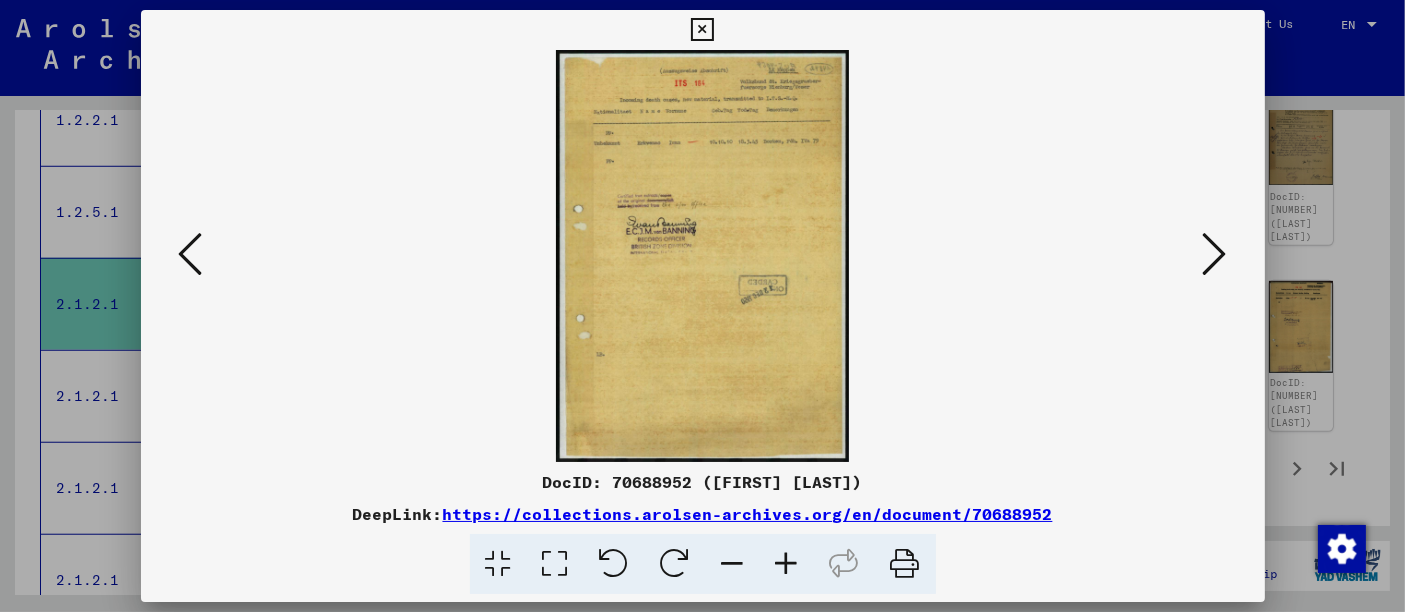 click at bounding box center (1215, 254) 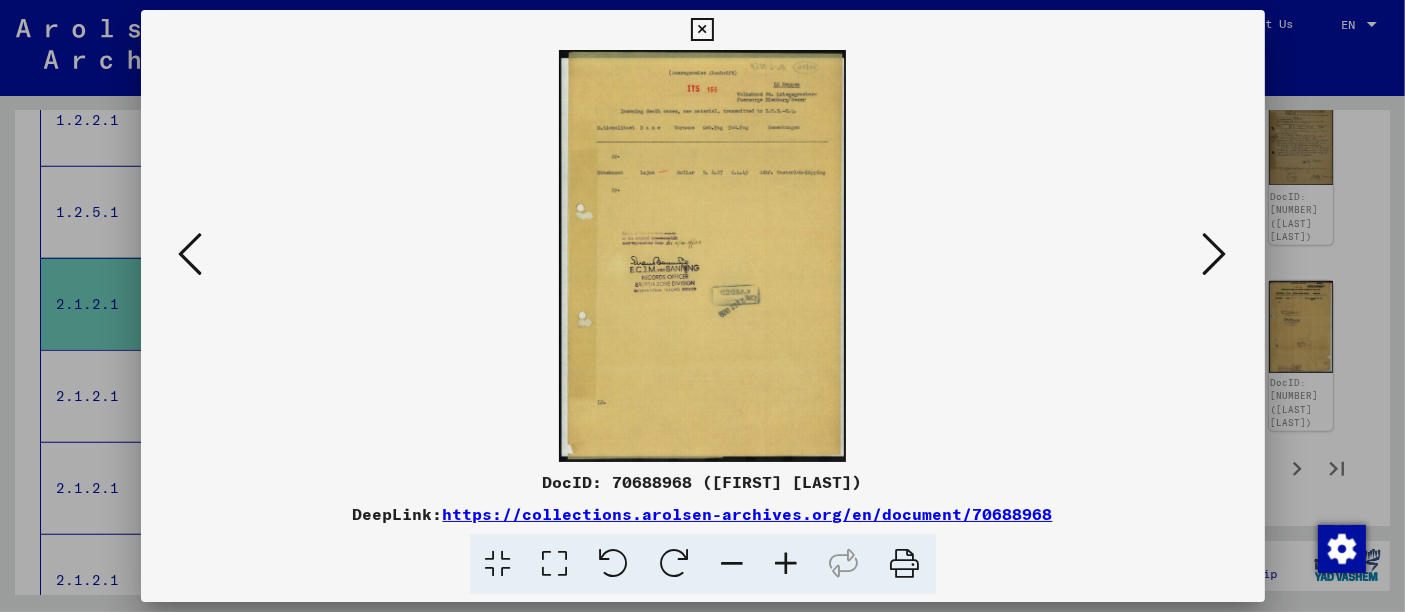 click at bounding box center (1215, 254) 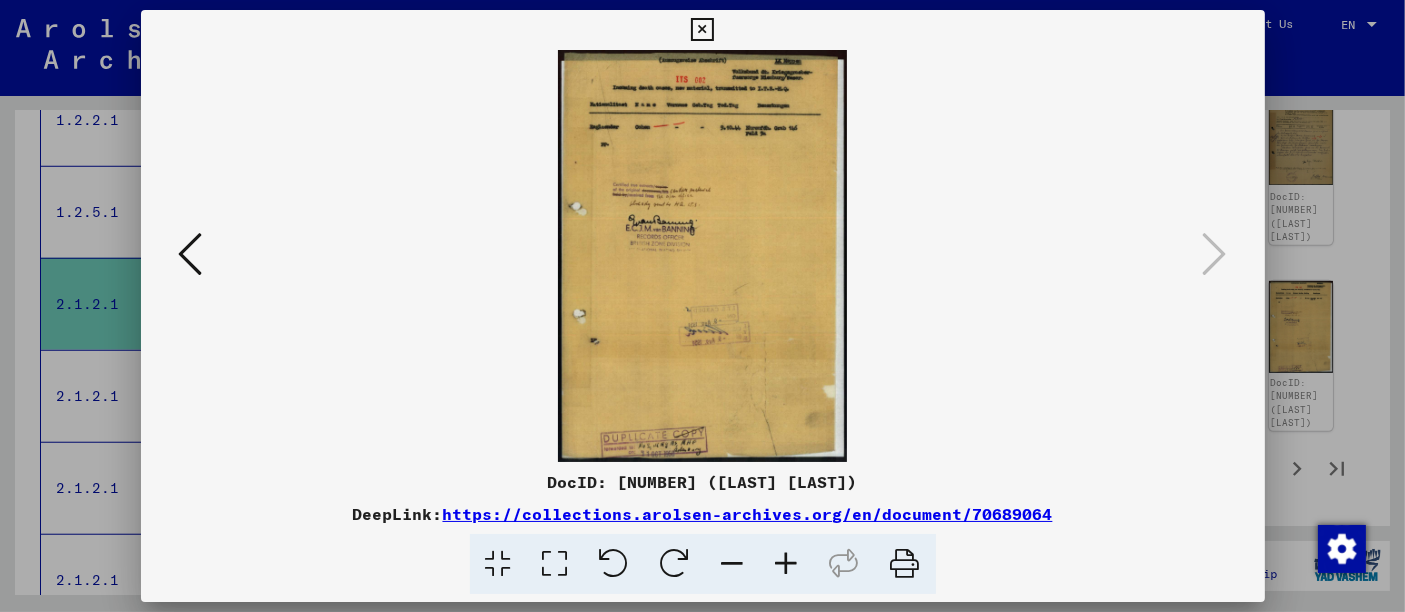 click at bounding box center [702, 306] 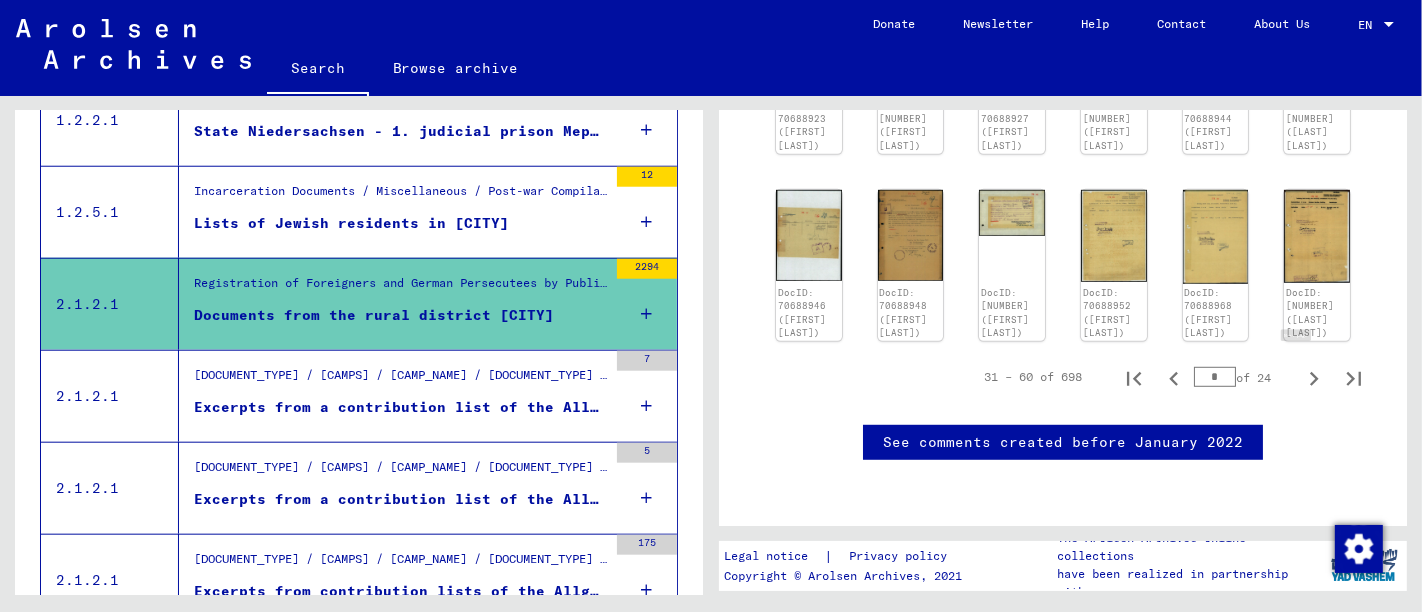 scroll, scrollTop: 1000, scrollLeft: 0, axis: vertical 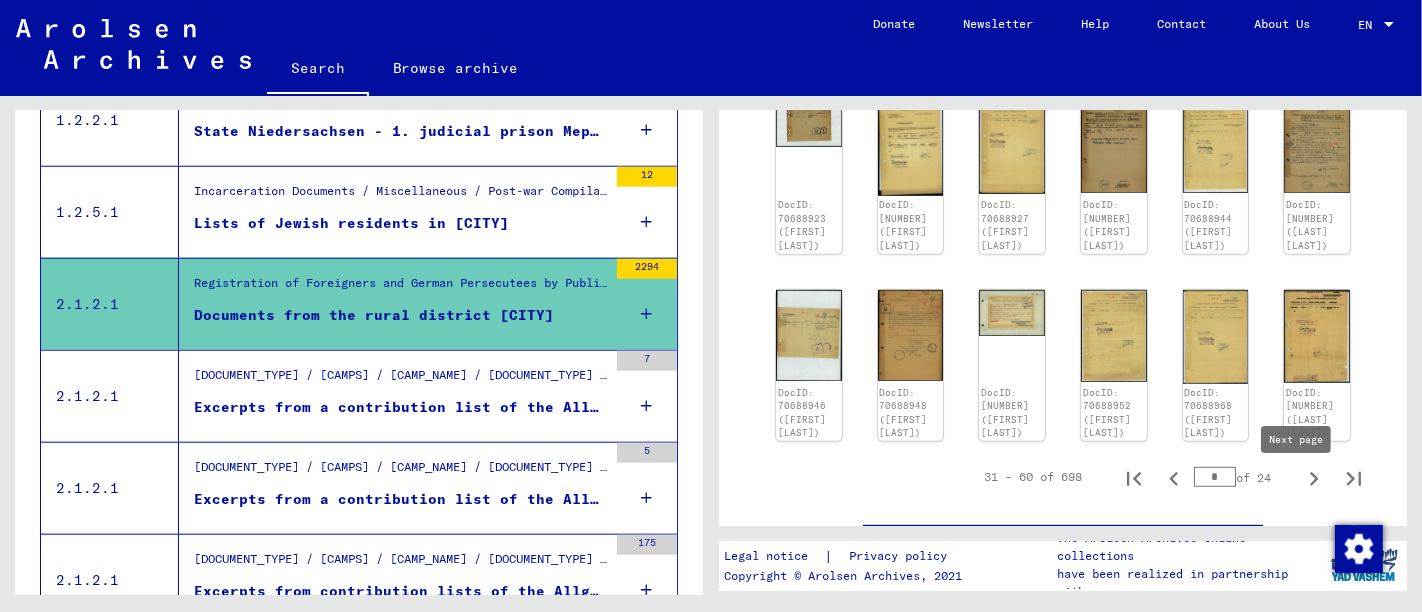 click 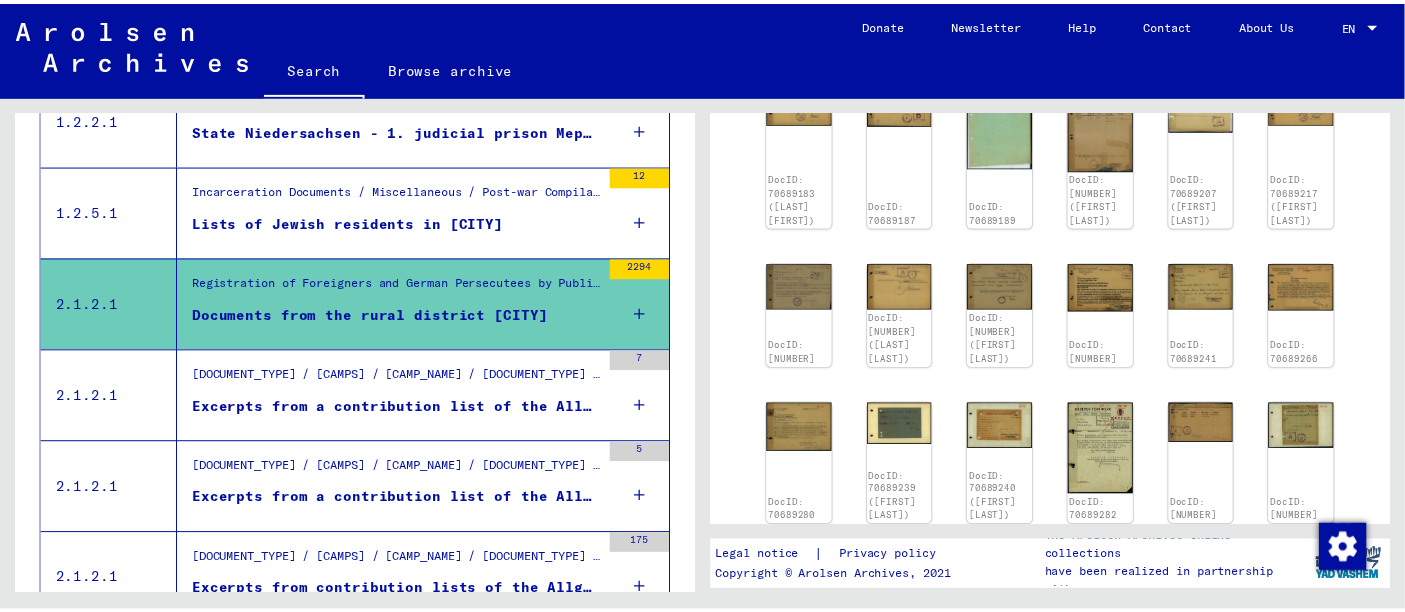 scroll, scrollTop: 569, scrollLeft: 0, axis: vertical 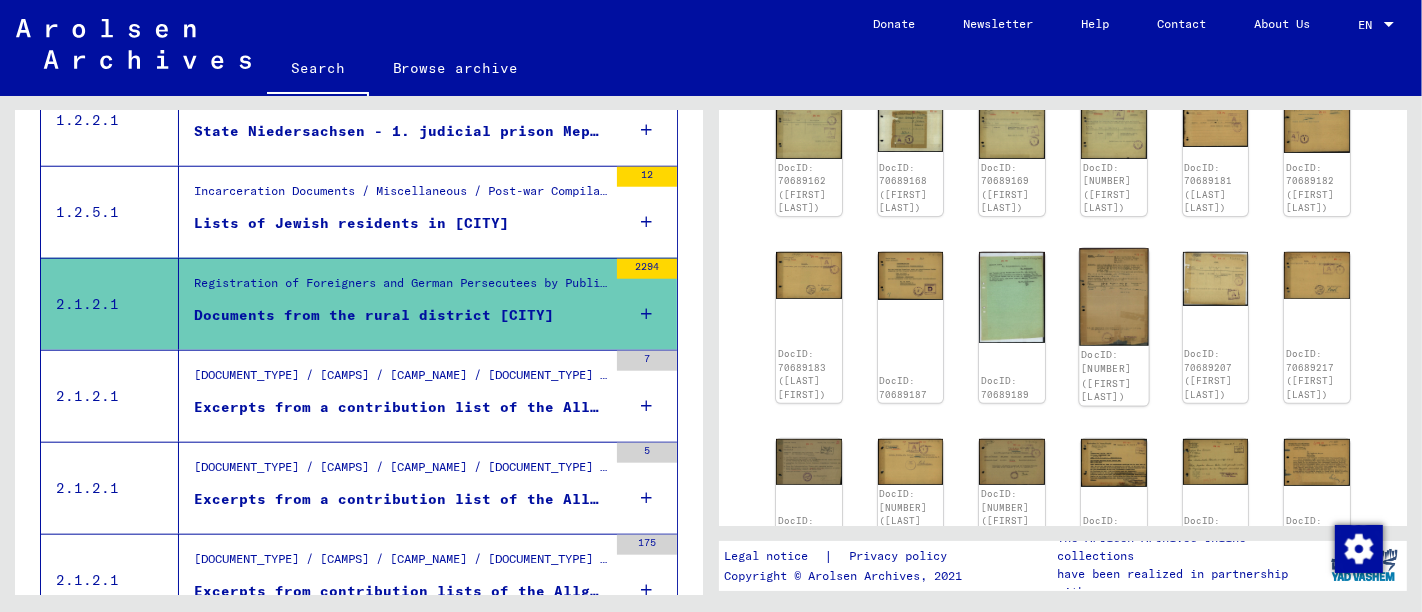 click 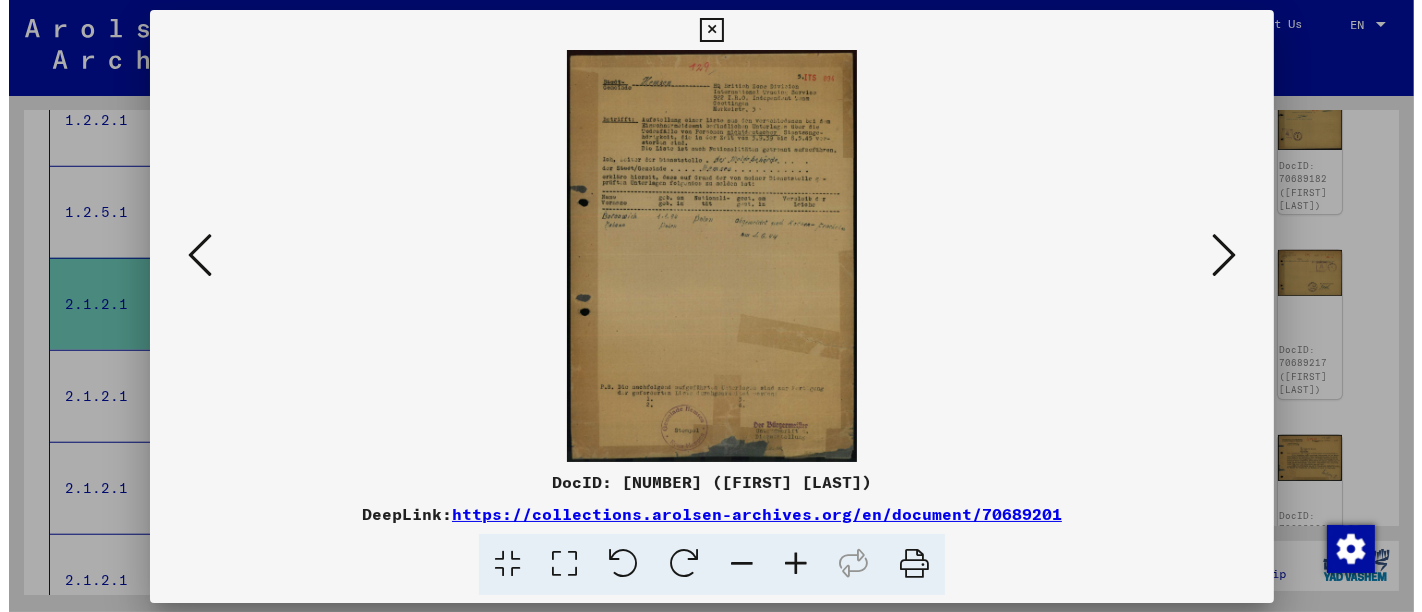 scroll, scrollTop: 568, scrollLeft: 0, axis: vertical 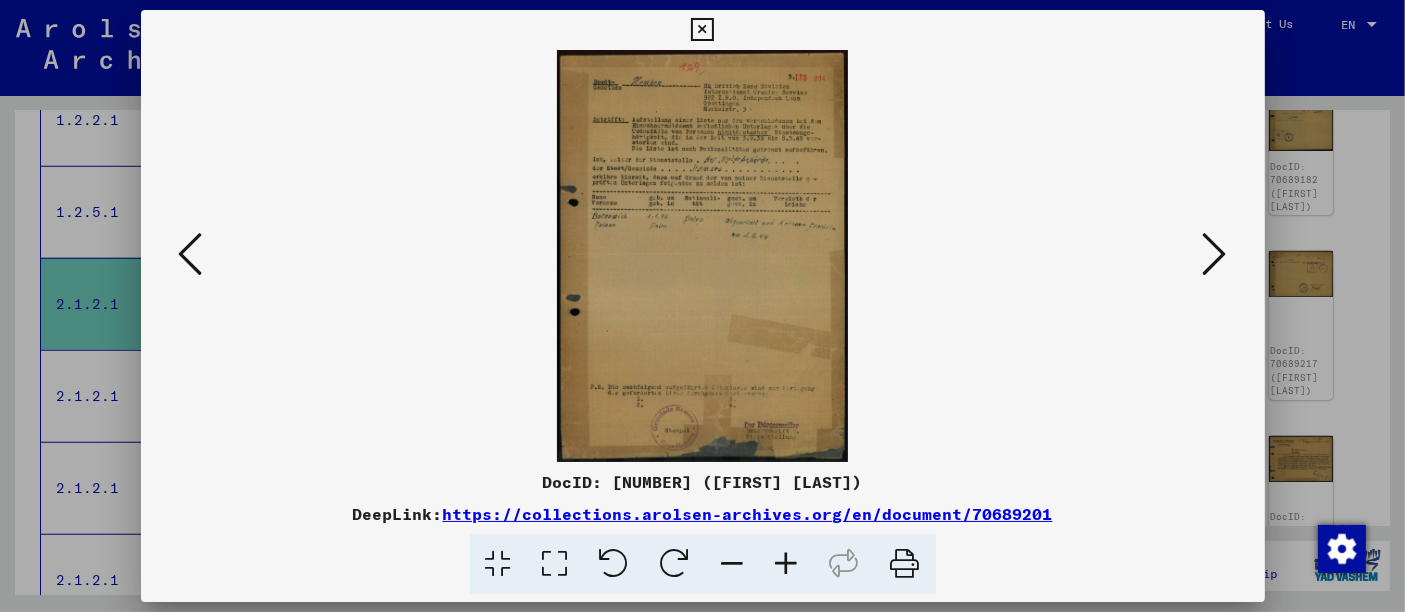 click at bounding box center (702, 306) 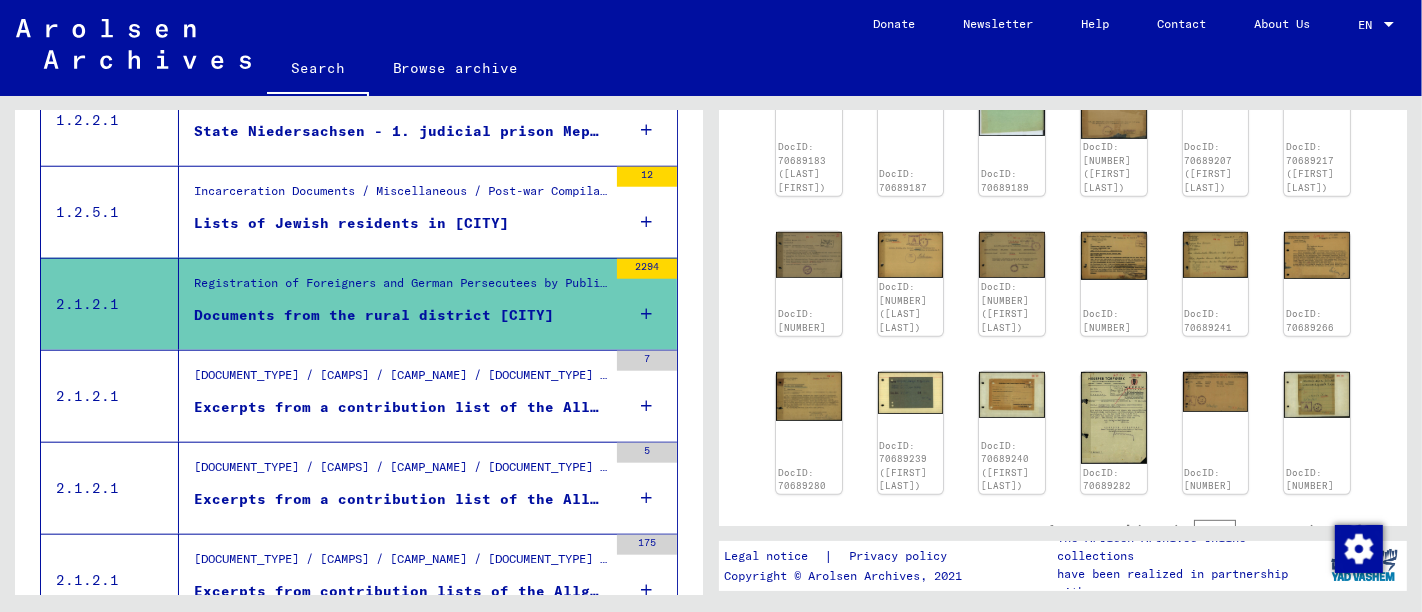 scroll, scrollTop: 791, scrollLeft: 0, axis: vertical 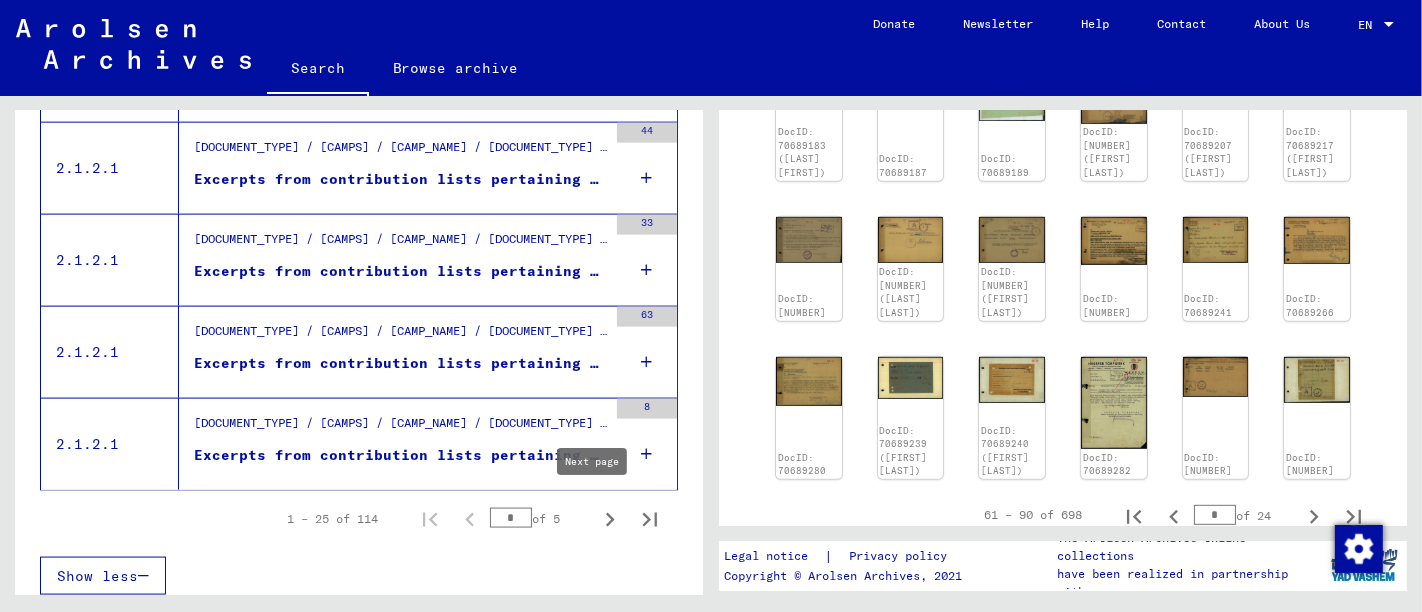click 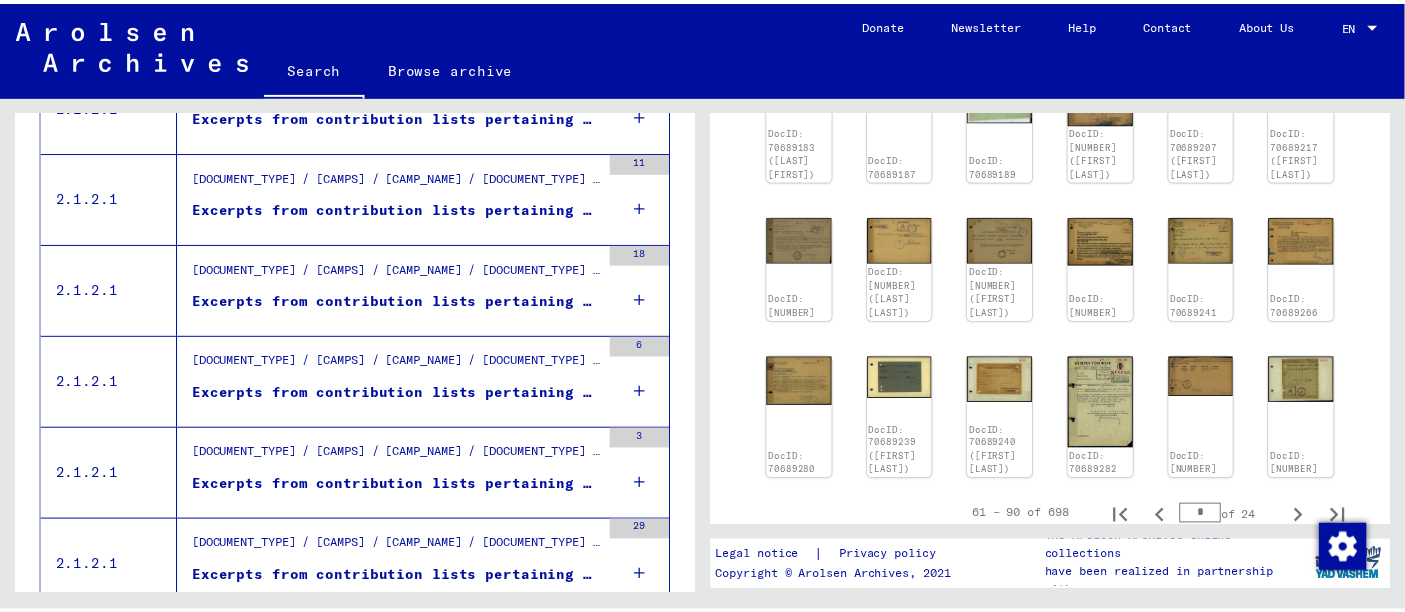 scroll, scrollTop: 88, scrollLeft: 0, axis: vertical 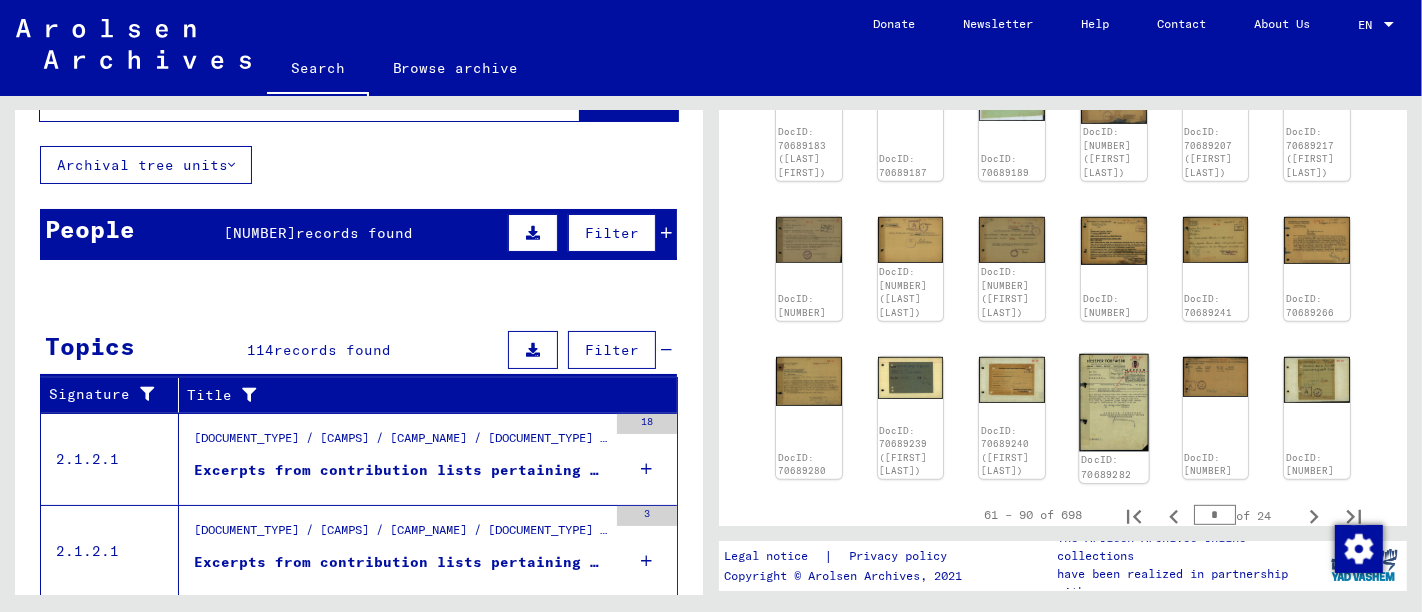 click 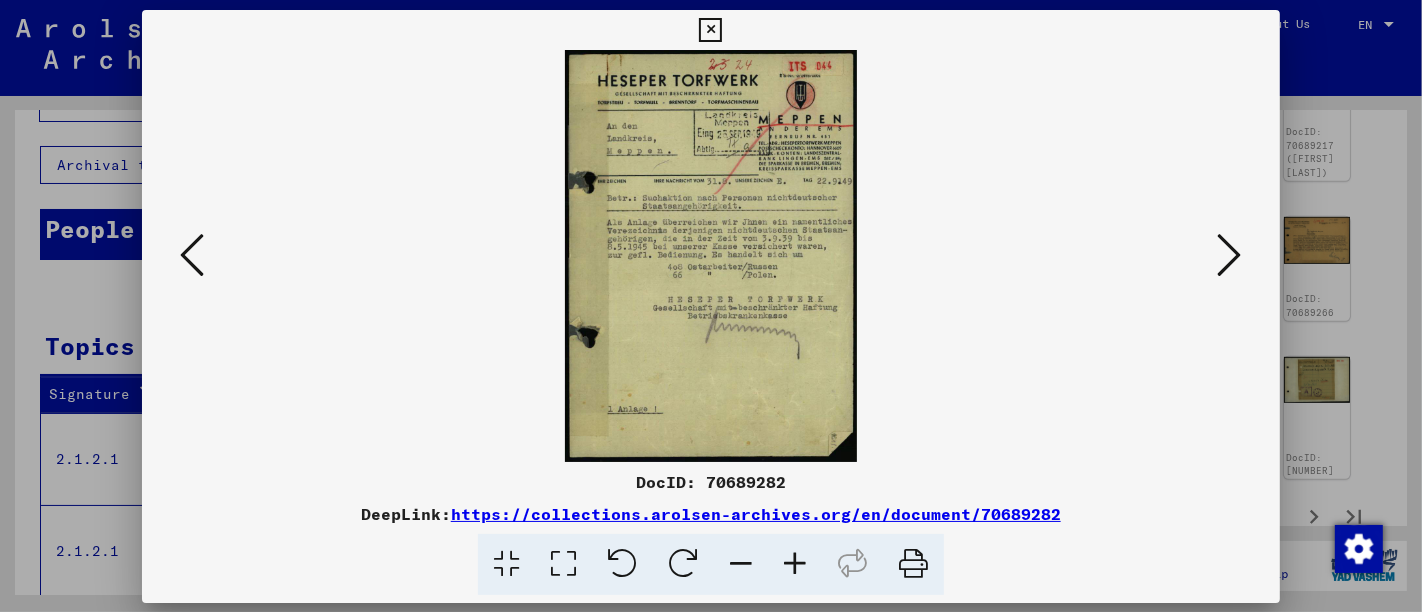 scroll, scrollTop: 787, scrollLeft: 0, axis: vertical 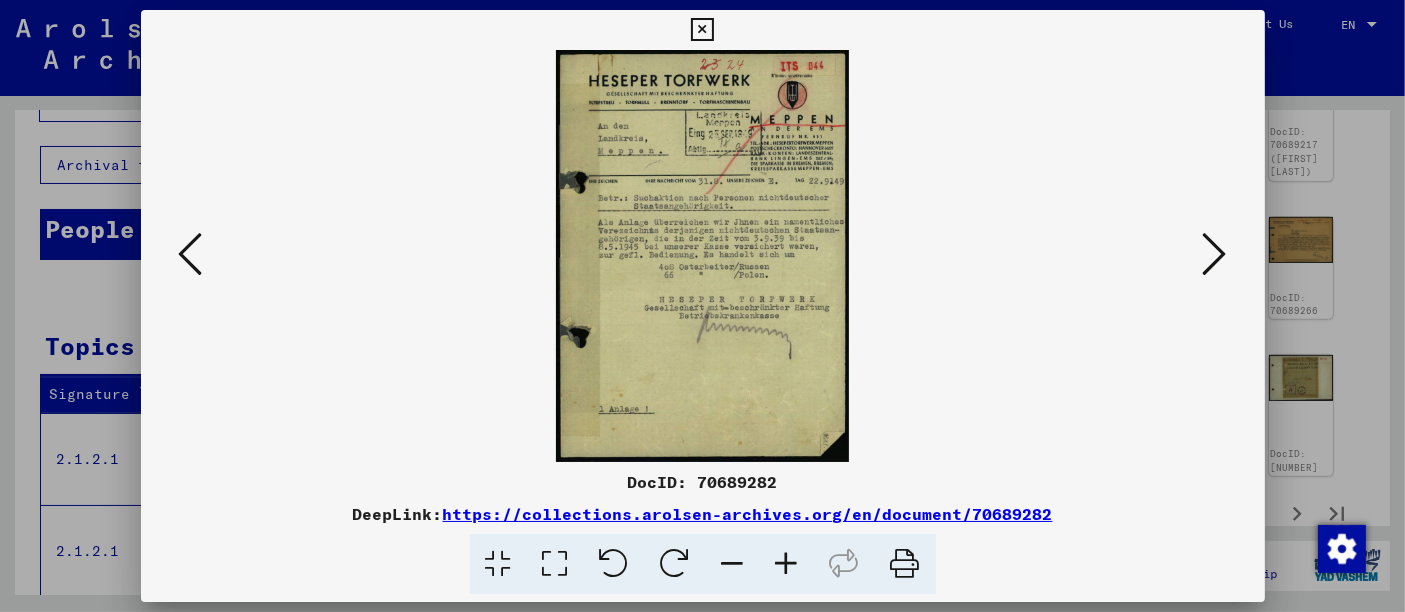 drag, startPoint x: 737, startPoint y: 171, endPoint x: 1237, endPoint y: 250, distance: 506.2025 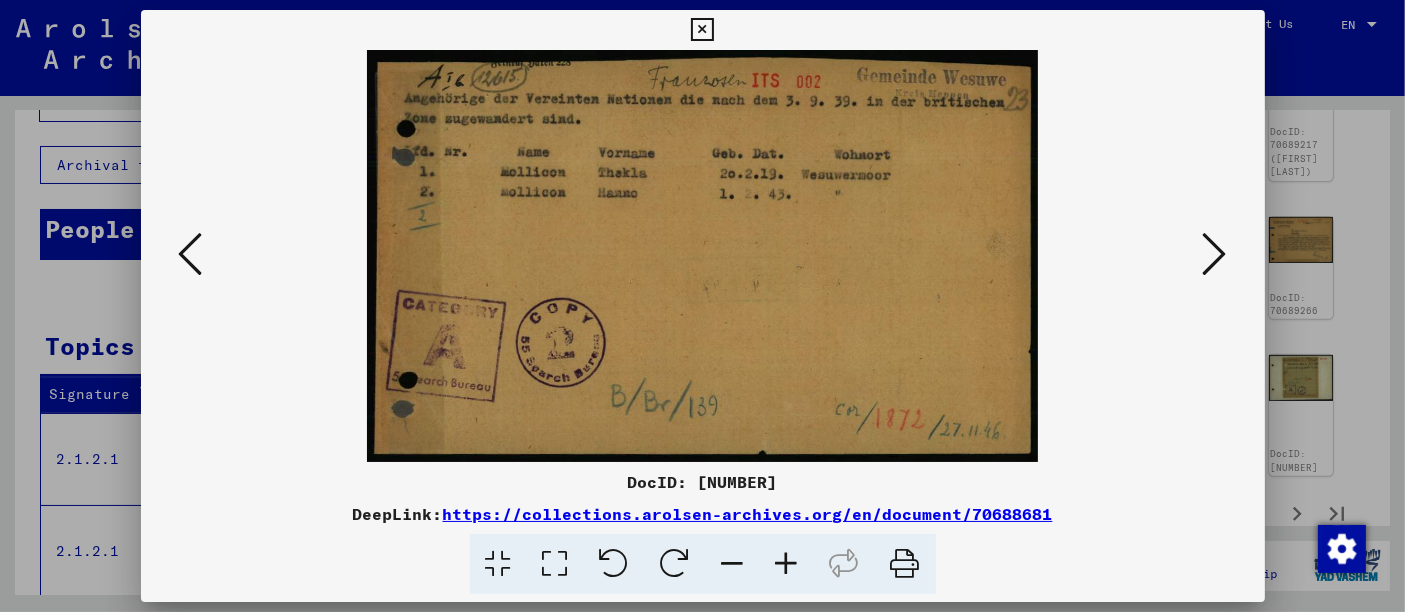click at bounding box center [1215, 254] 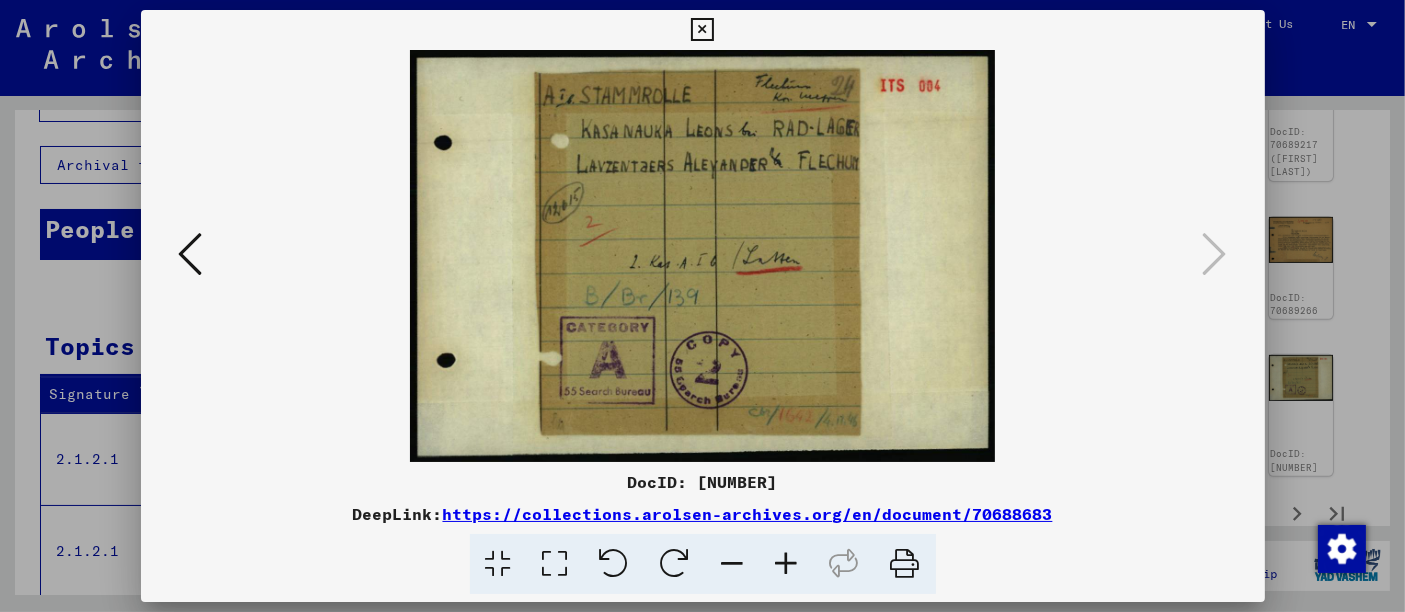 click at bounding box center (702, 306) 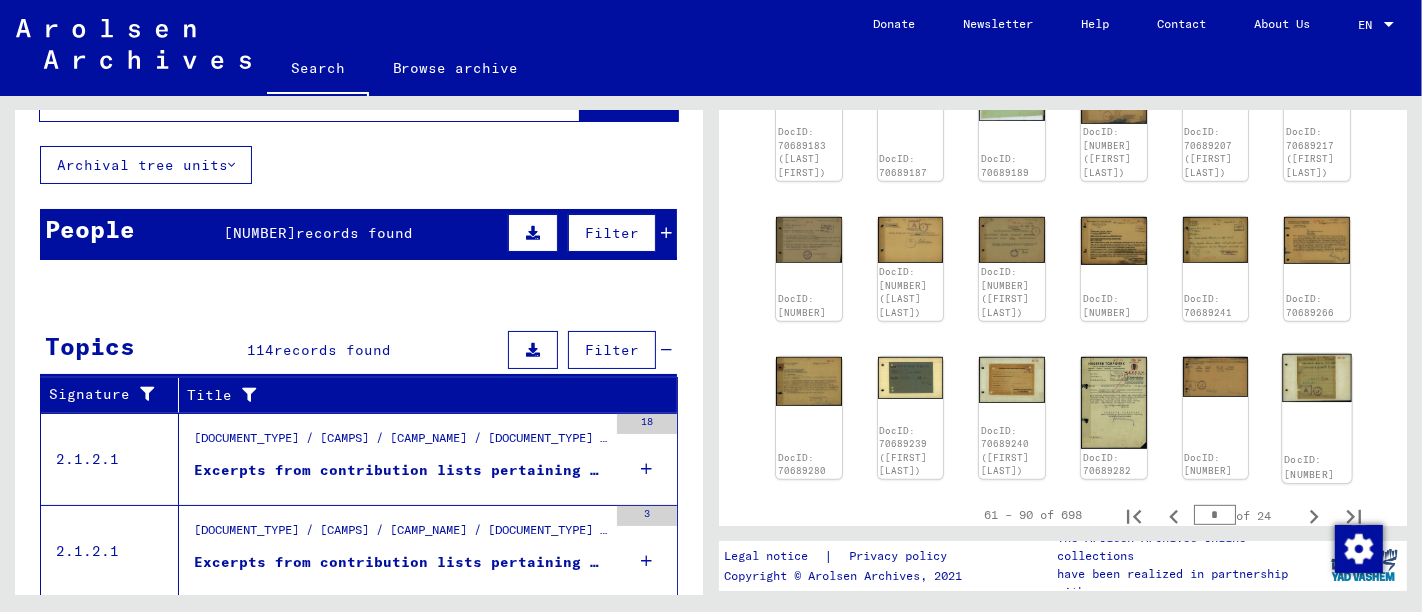 scroll, scrollTop: 1014, scrollLeft: 0, axis: vertical 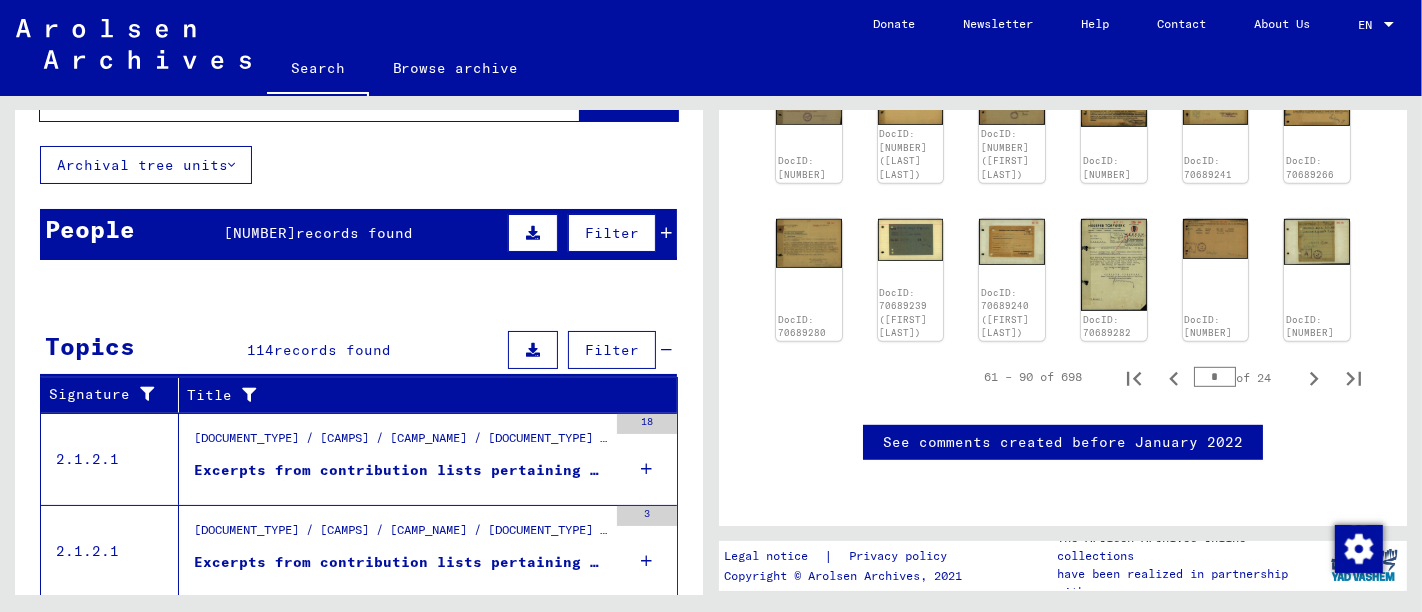 click 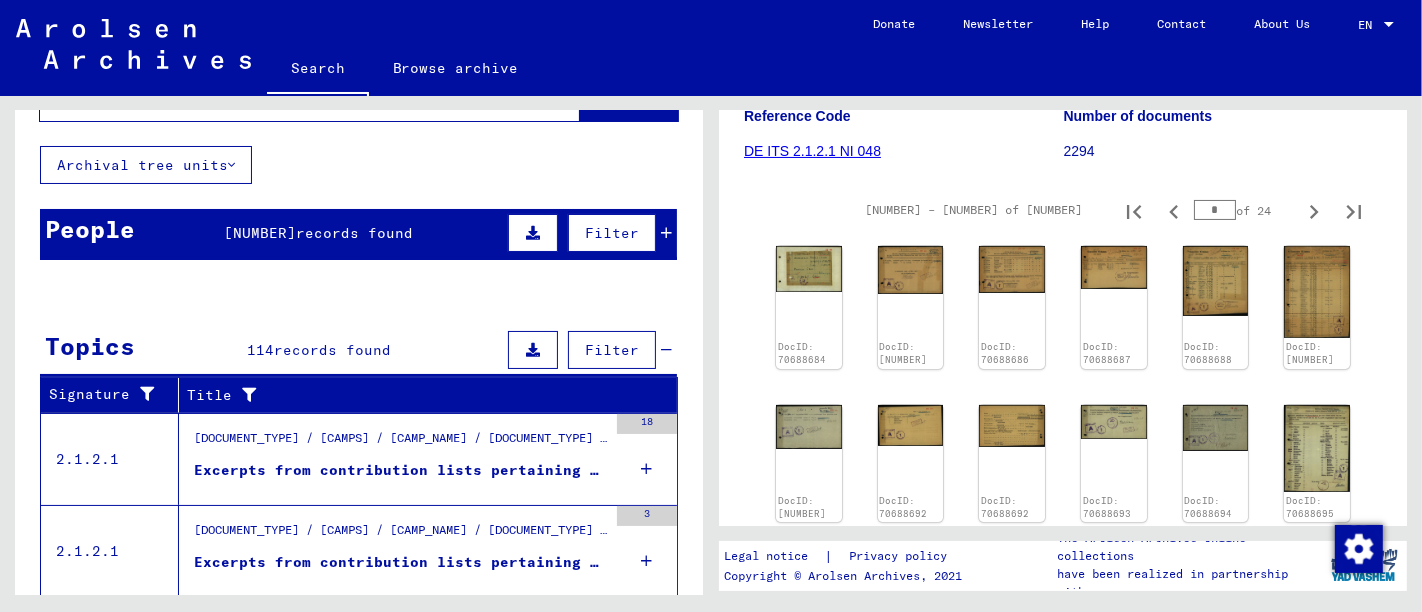 scroll, scrollTop: 278, scrollLeft: 0, axis: vertical 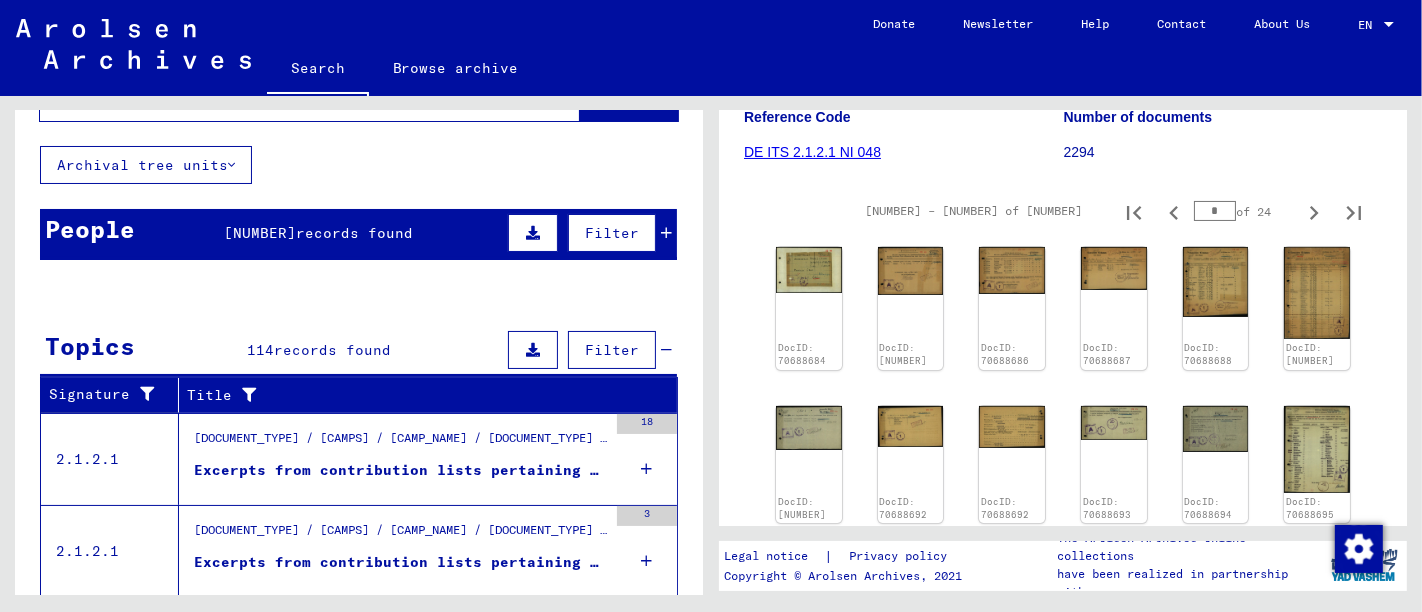 click on "DocID: 70688684 DocID: 70688685 DocID: 70688686 DocID: 70688687 DocID: 70688688 DocID: 70688689 DocID: 70688691 DocID: 70688692 DocID: 70688692 DocID: 70688693 DocID: 70688694 DocID: 70688695 DocID: 70688696 DocID: 70688698 DocID: 70688699 DocID: 70688700 DocID: 70688701 DocID: 70688703 DocID: 70688704 DocID: 70688705 DocID: 70688706 DocID: 70688707 DocID: 70688708 DocID: 70688709 DocID: 70688710 DocID: 70688711 DocID: 70688712 DocID: 70688714 DocID: 70688717 DocID: 70688718" 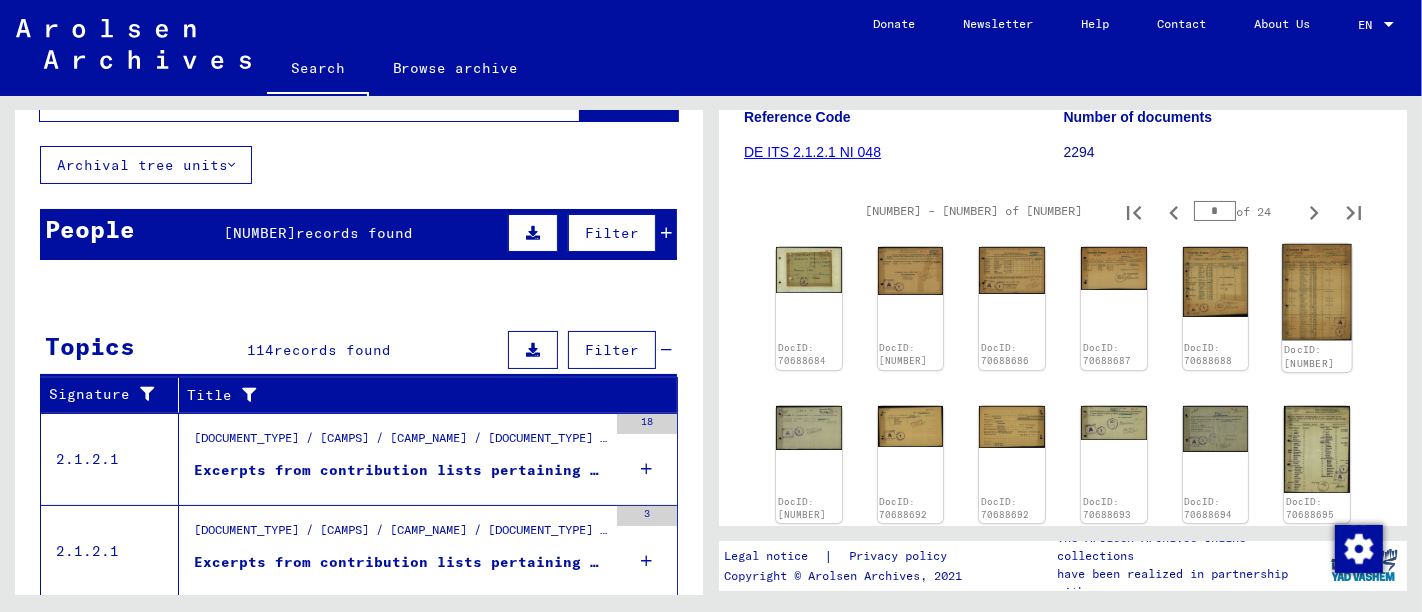 click 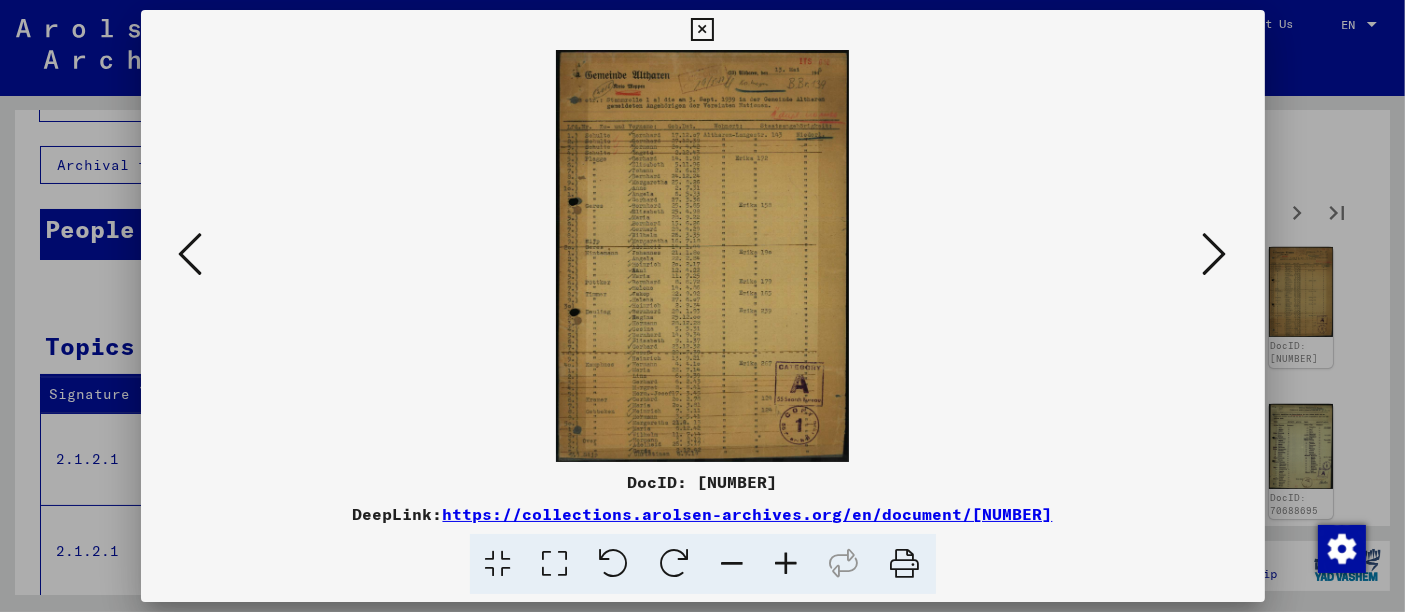 click at bounding box center (1215, 255) 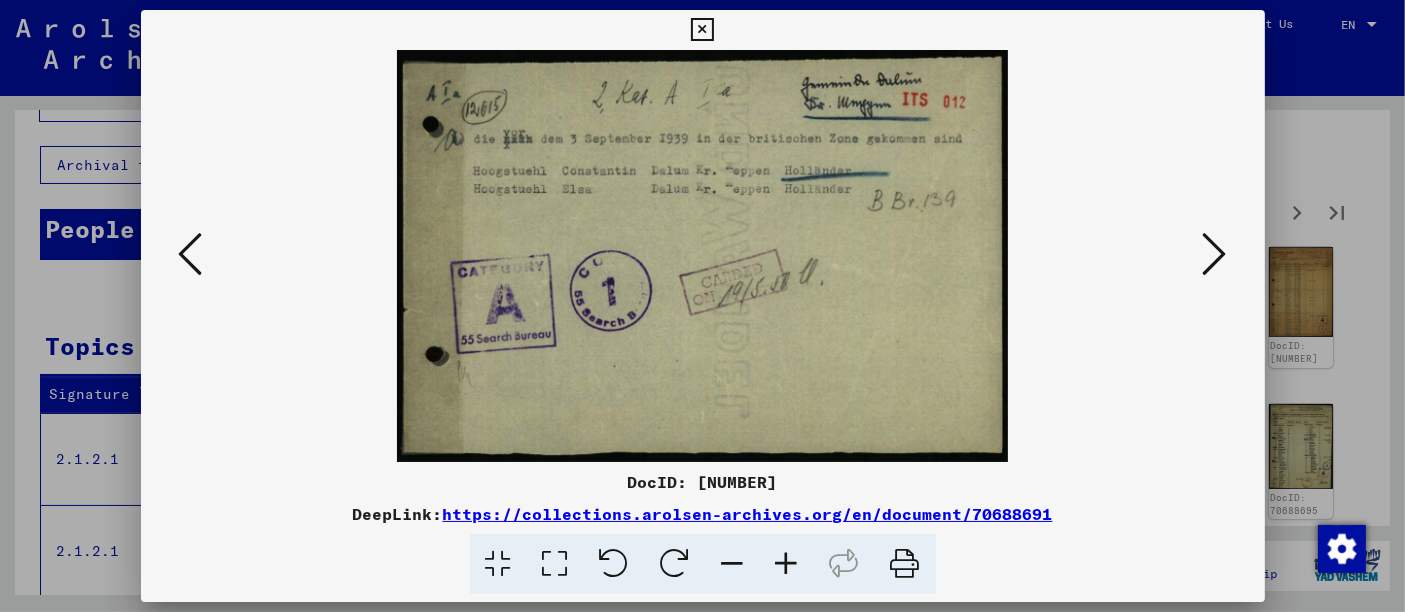 click at bounding box center [1215, 254] 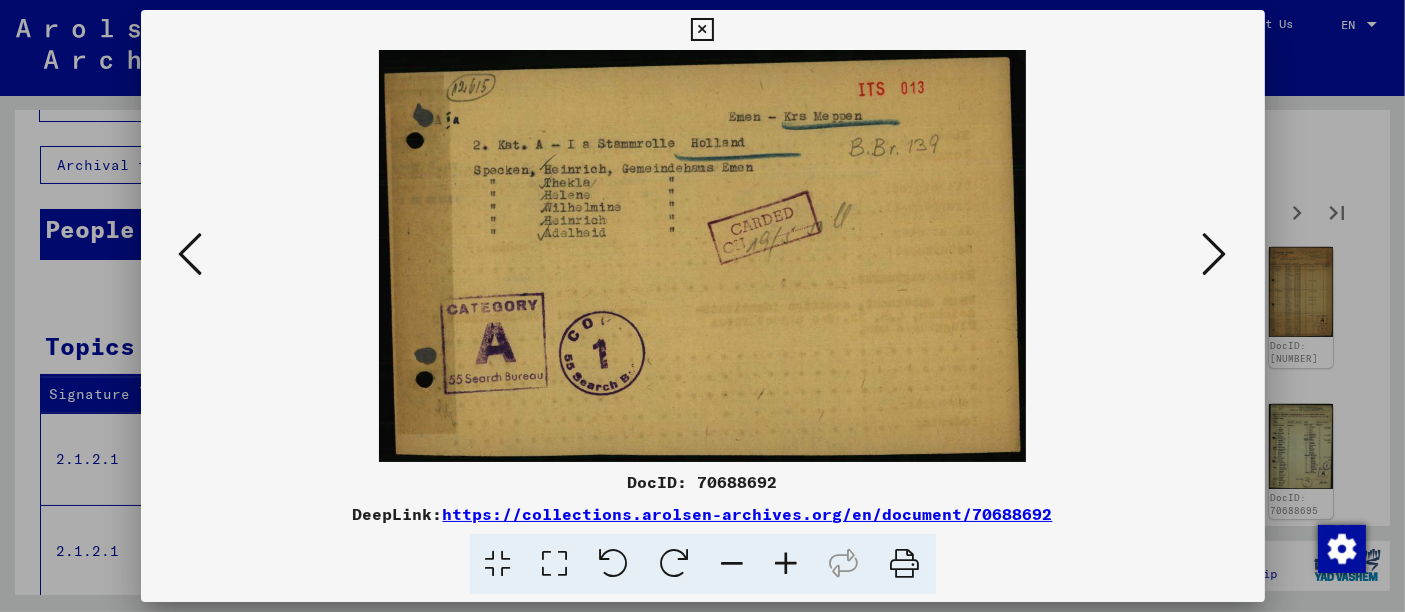 click at bounding box center [191, 254] 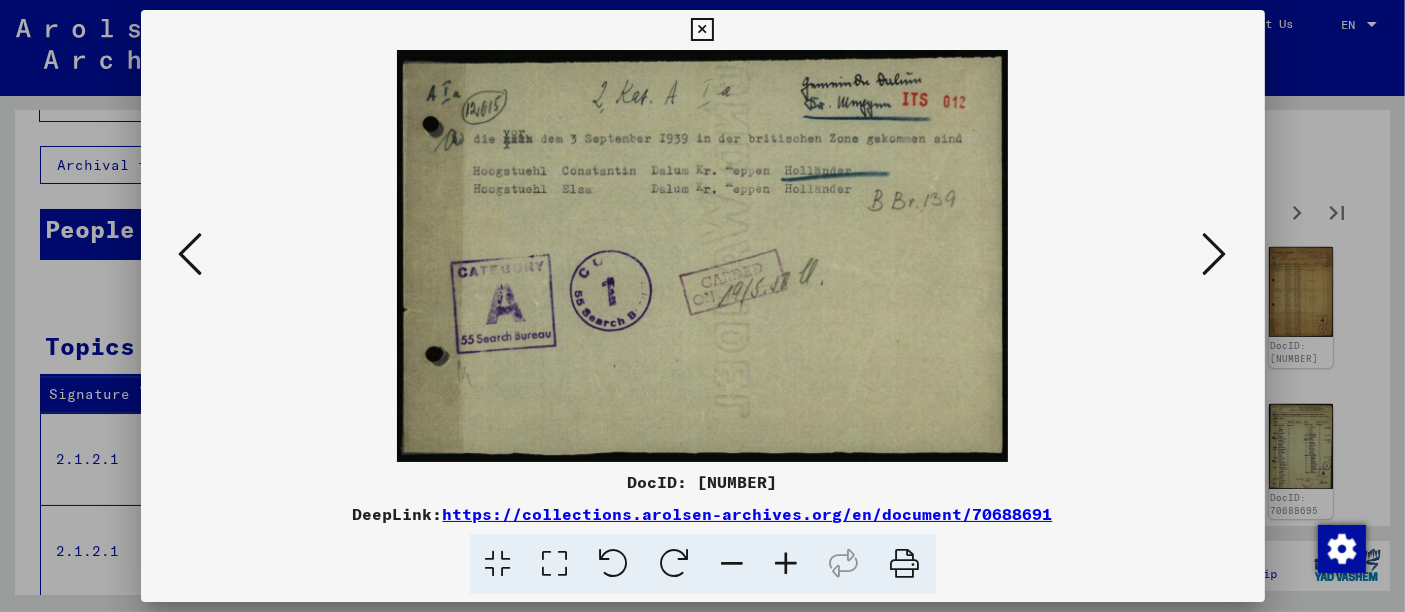 click at bounding box center (1215, 255) 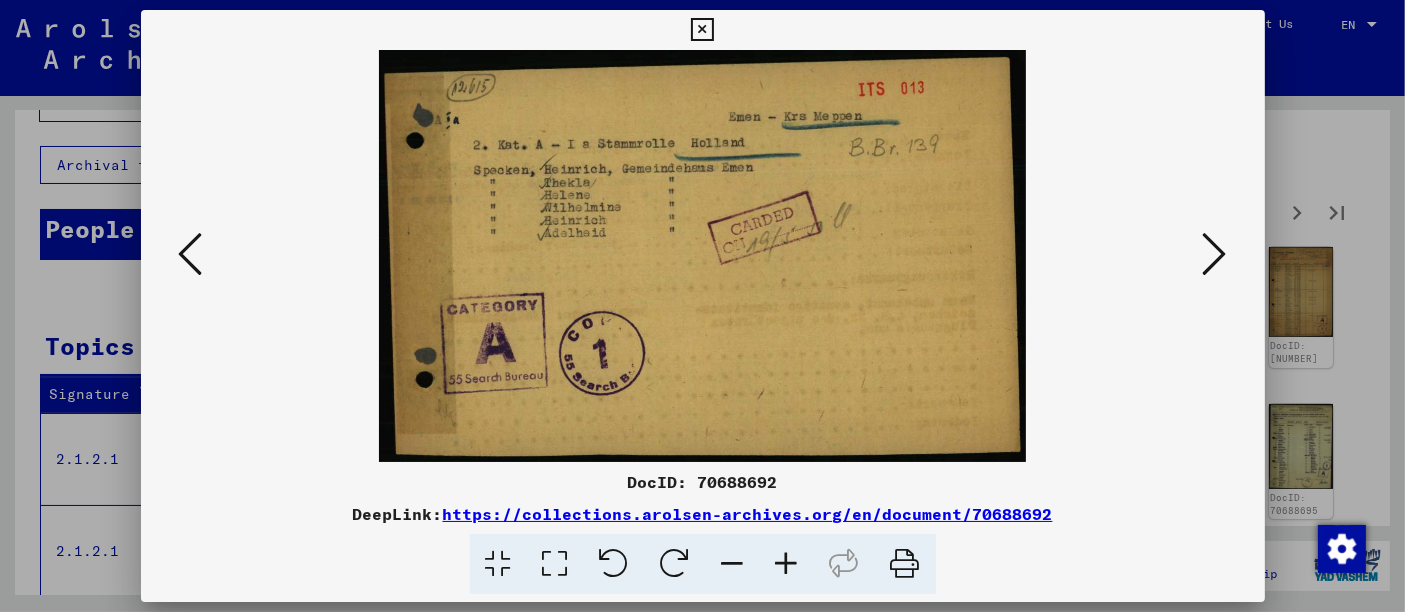 click at bounding box center [1215, 255] 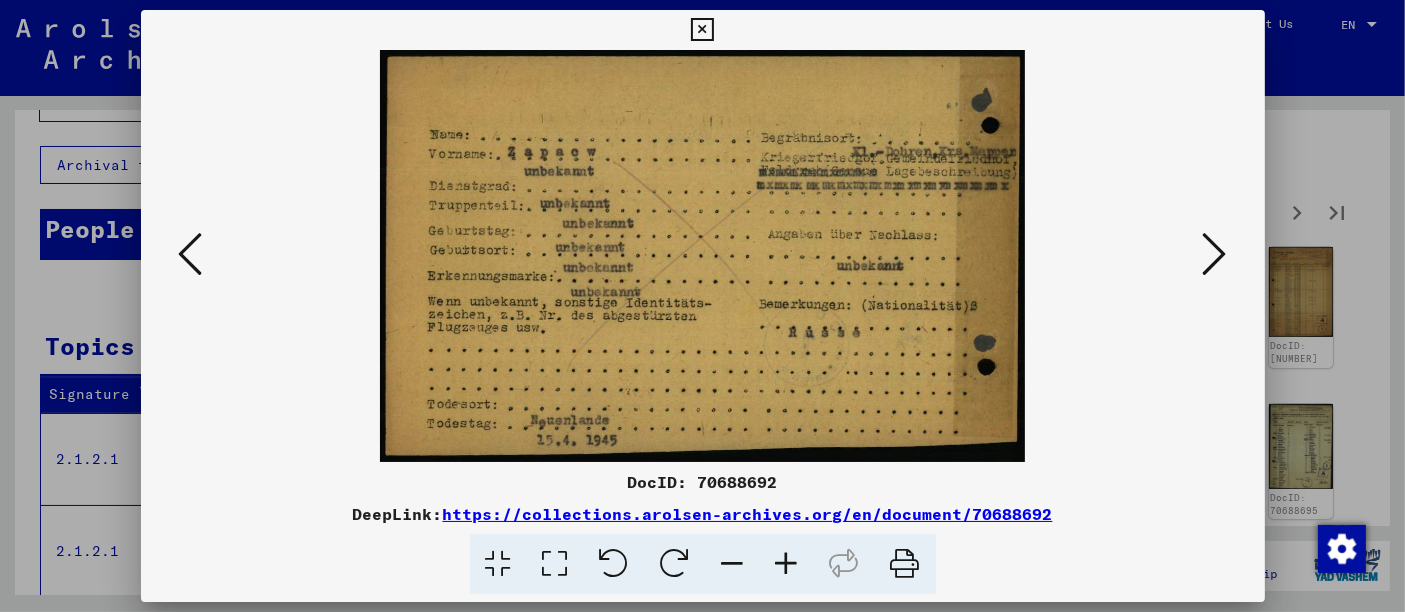 click at bounding box center (191, 255) 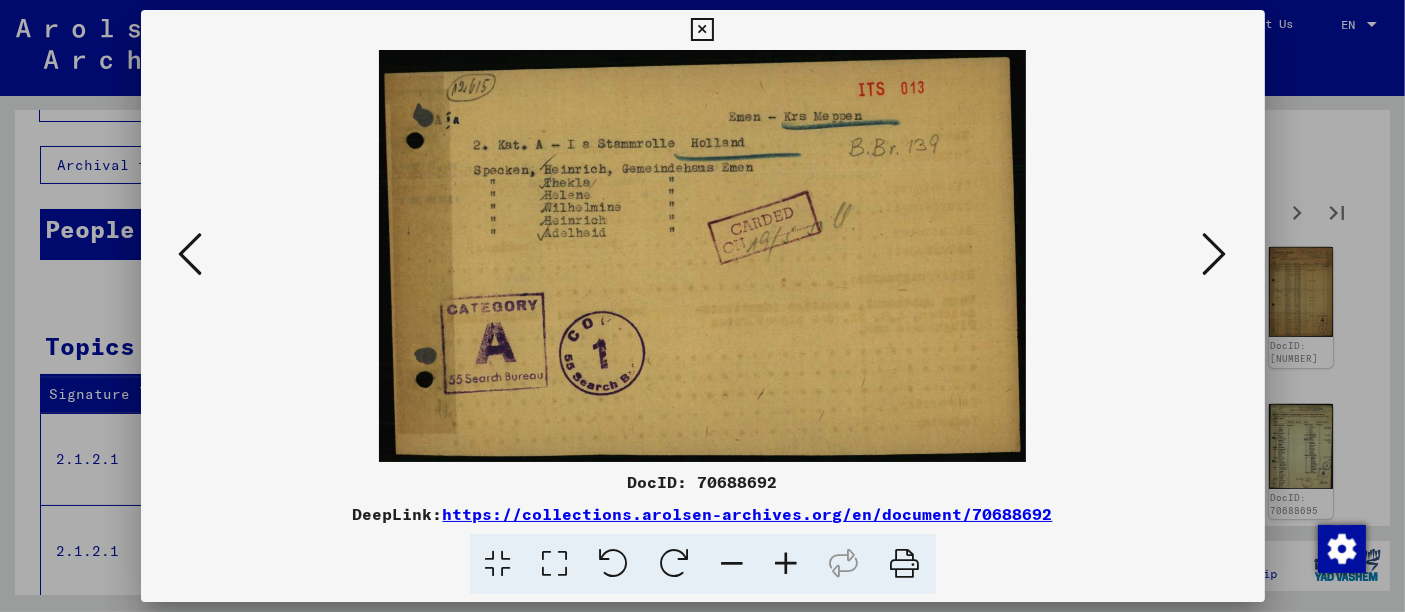 click at bounding box center (1215, 254) 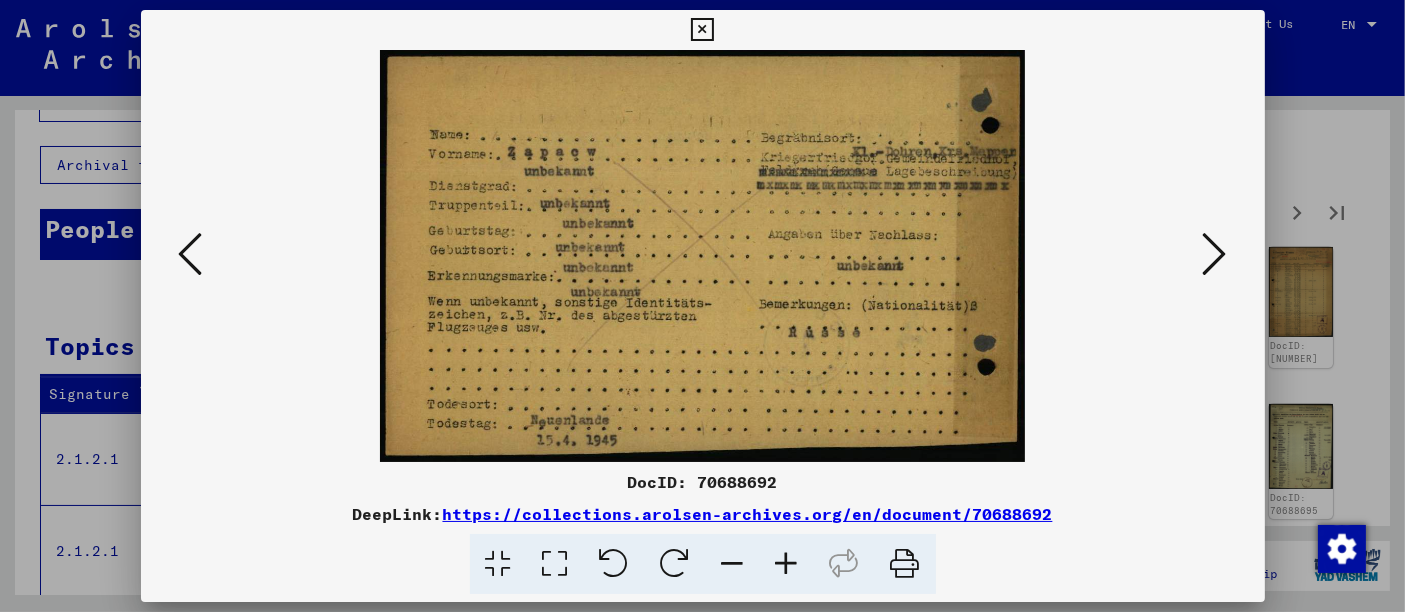 click at bounding box center [703, 256] 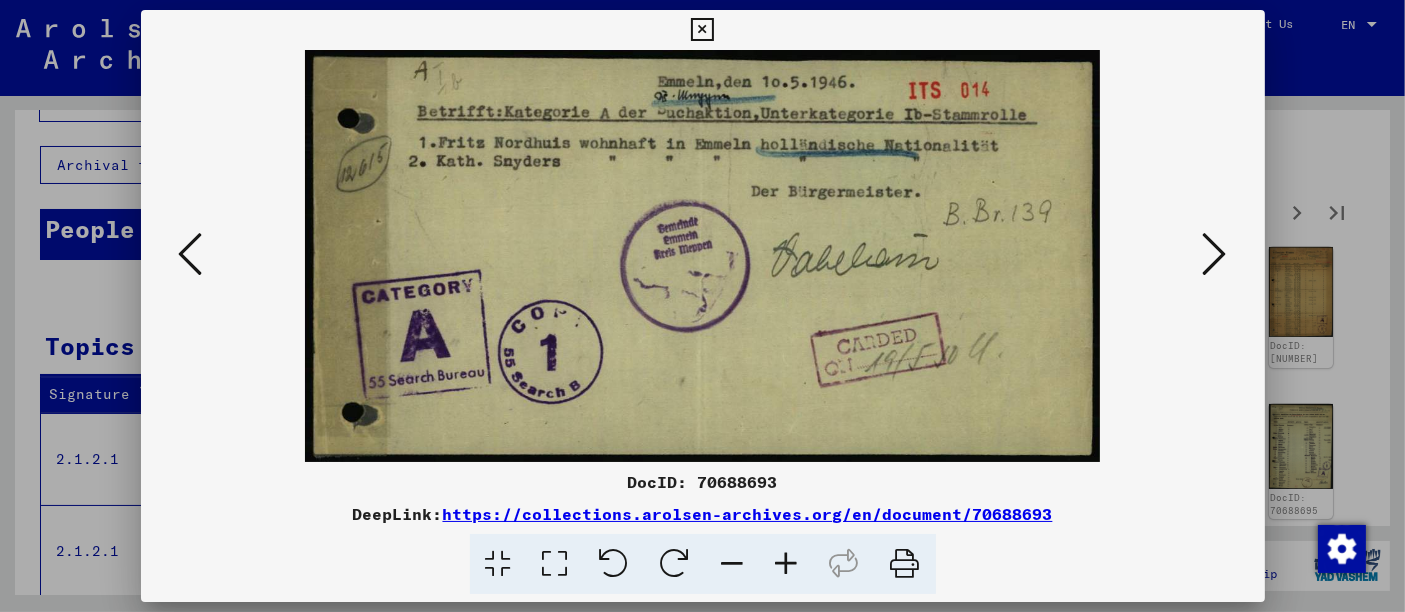 click at bounding box center (1215, 254) 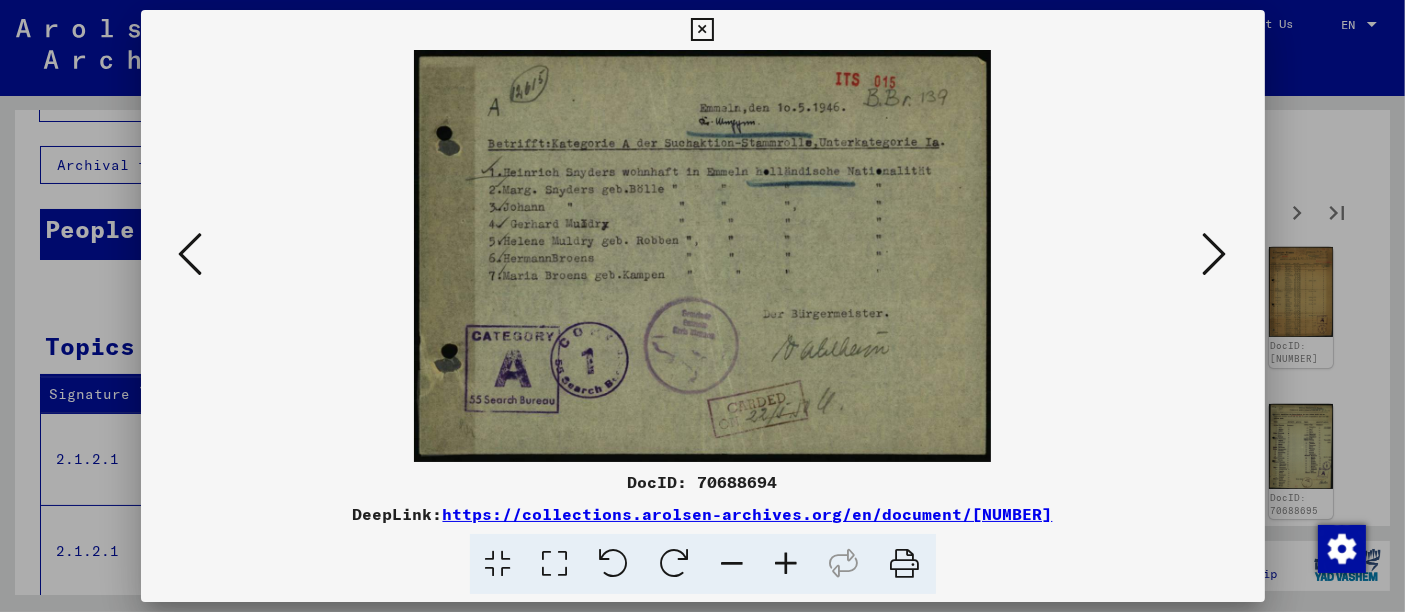click at bounding box center (1215, 254) 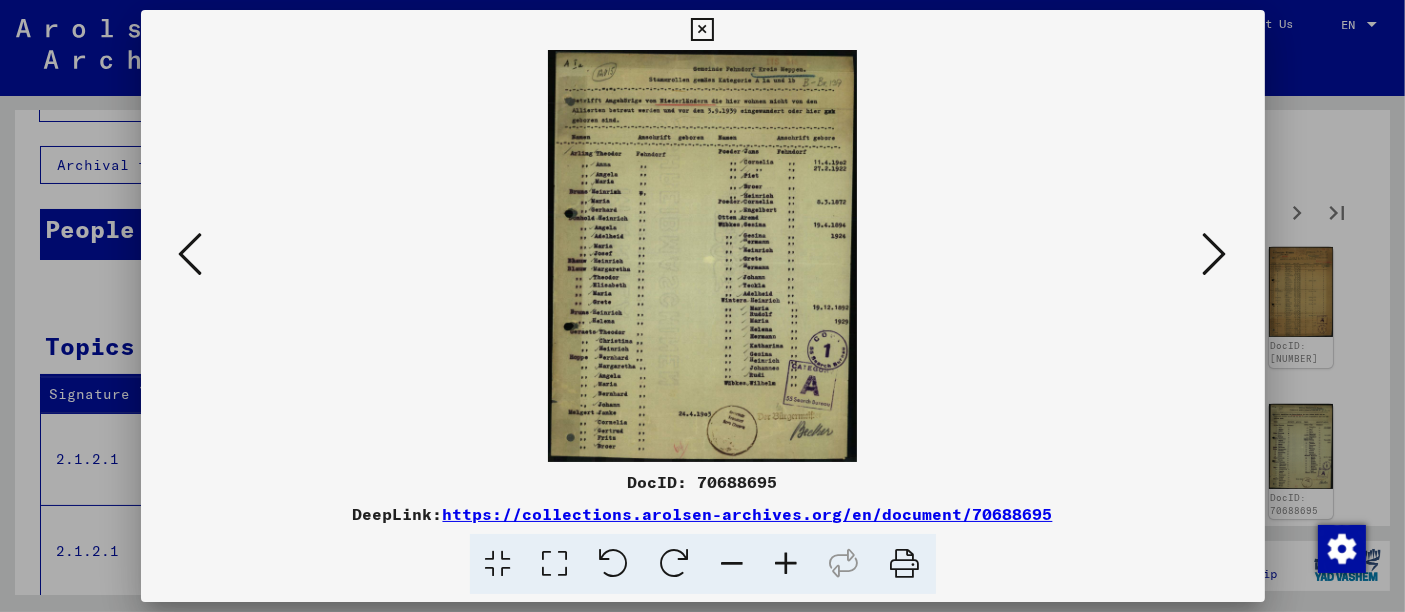click at bounding box center [703, 256] 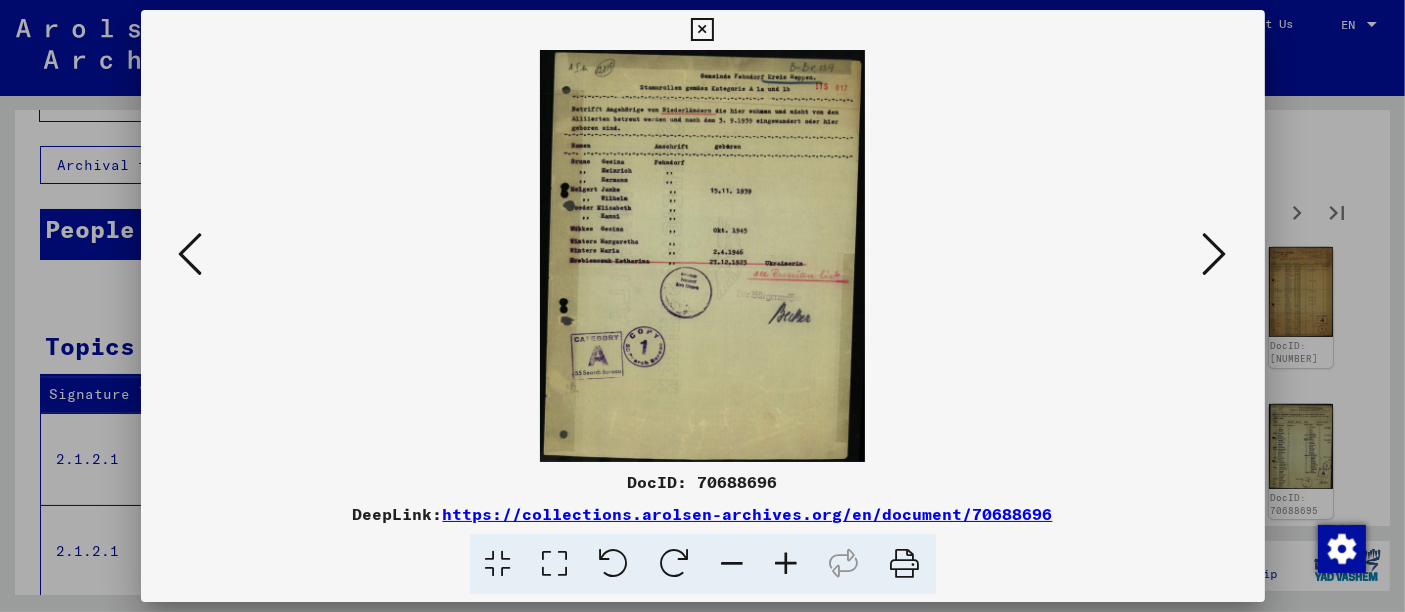 click at bounding box center (1215, 254) 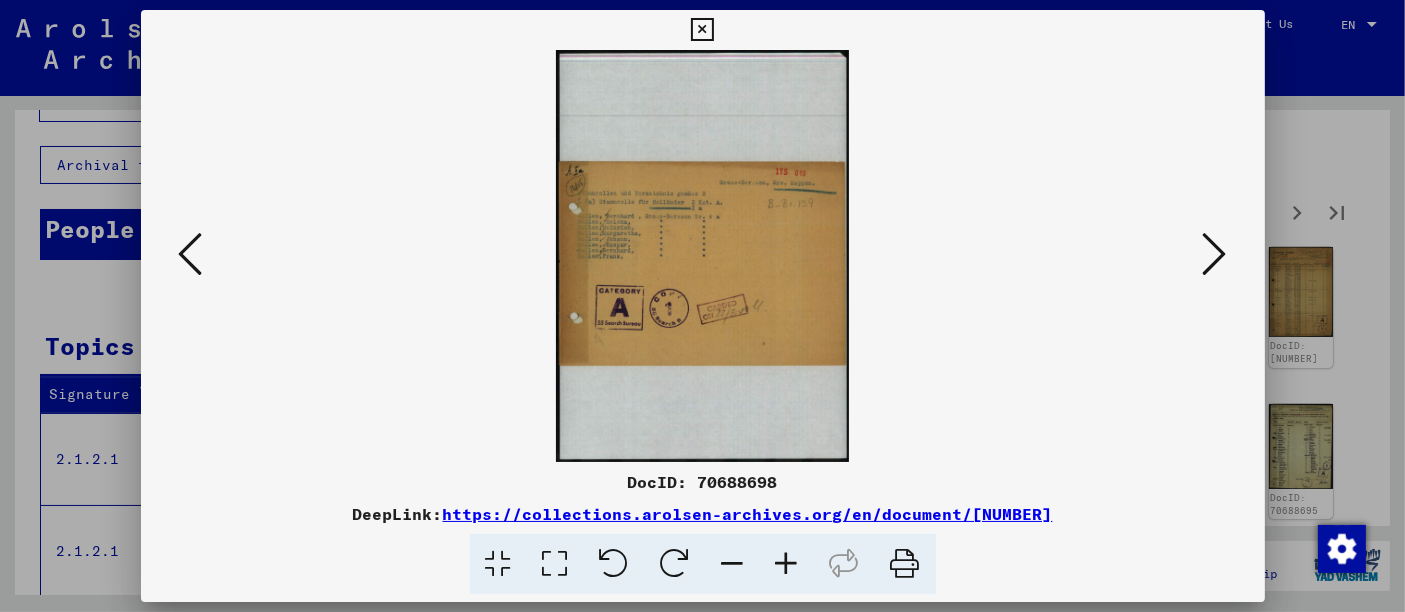 click at bounding box center [703, 256] 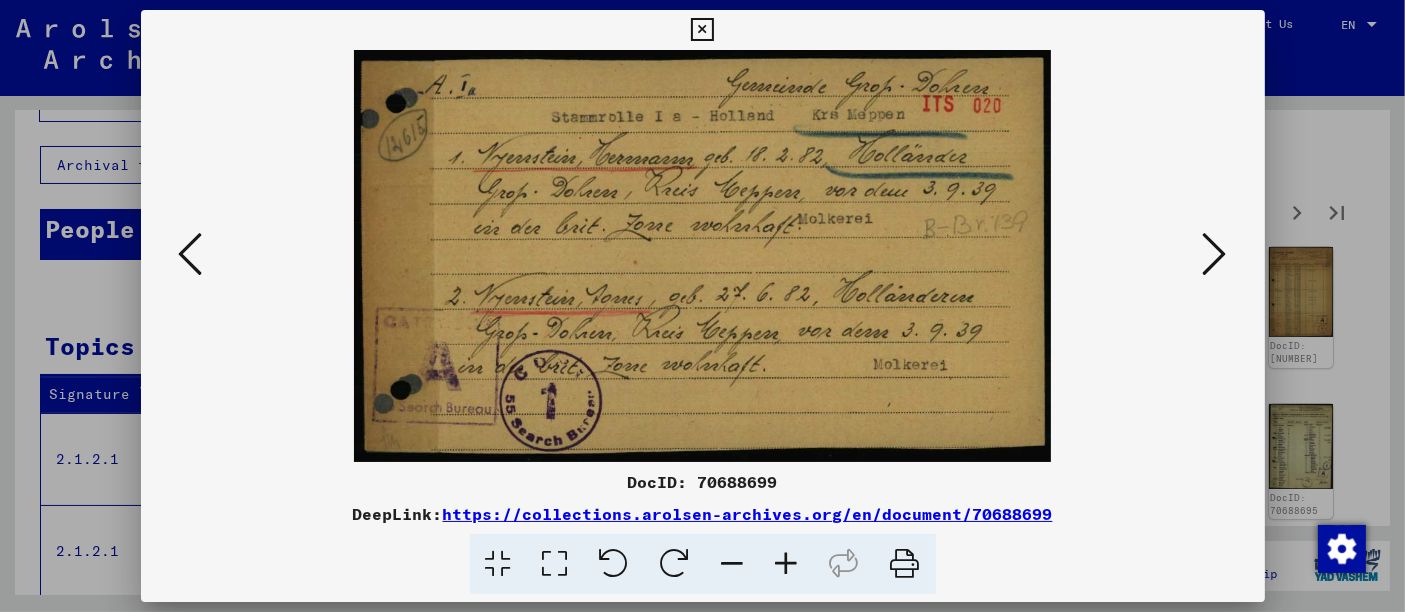 click at bounding box center [1215, 254] 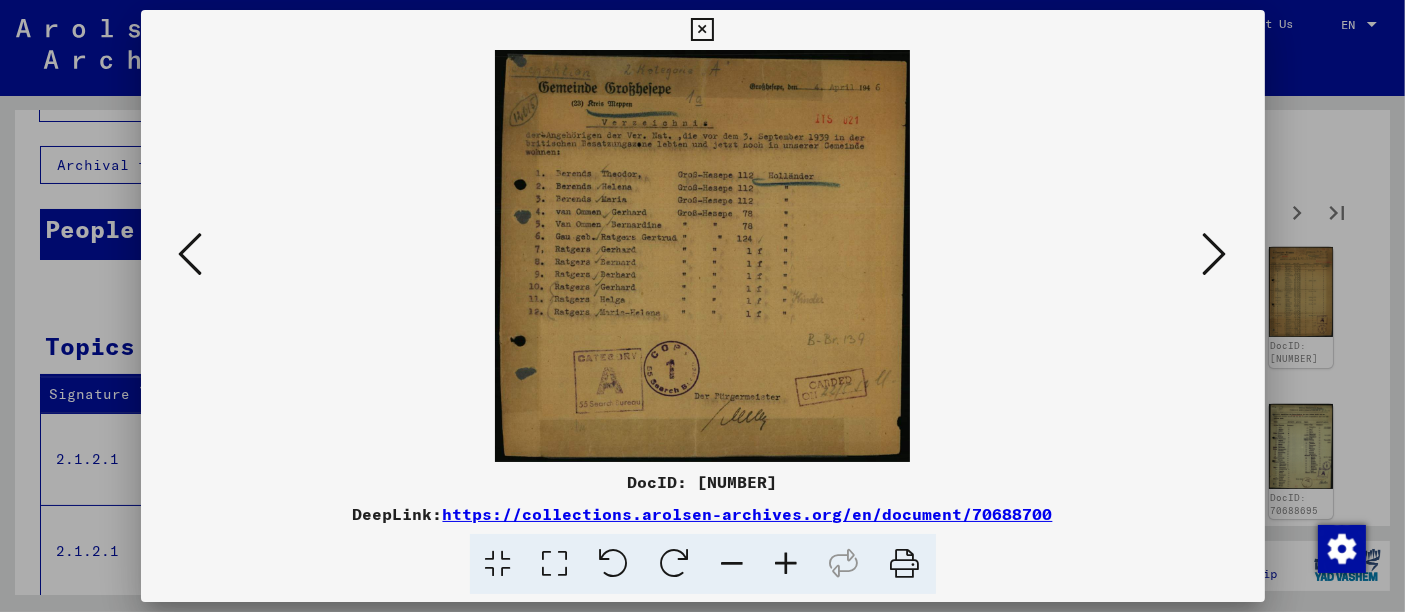 click at bounding box center [1215, 254] 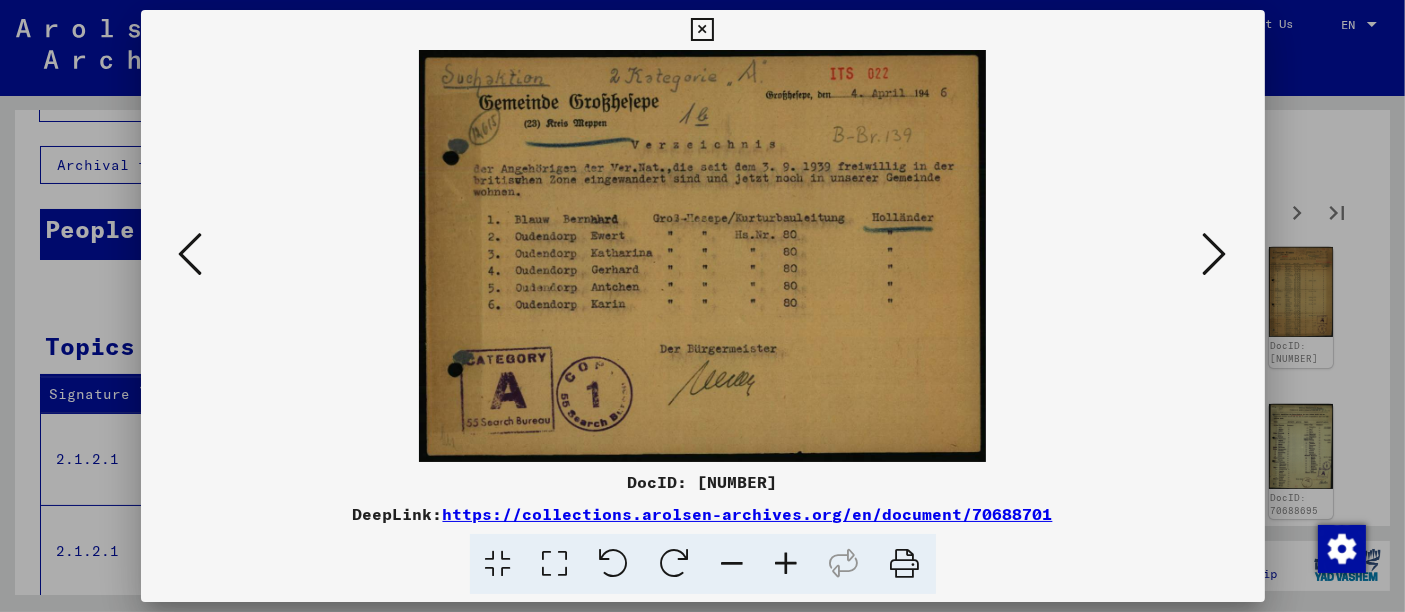 click at bounding box center [1215, 254] 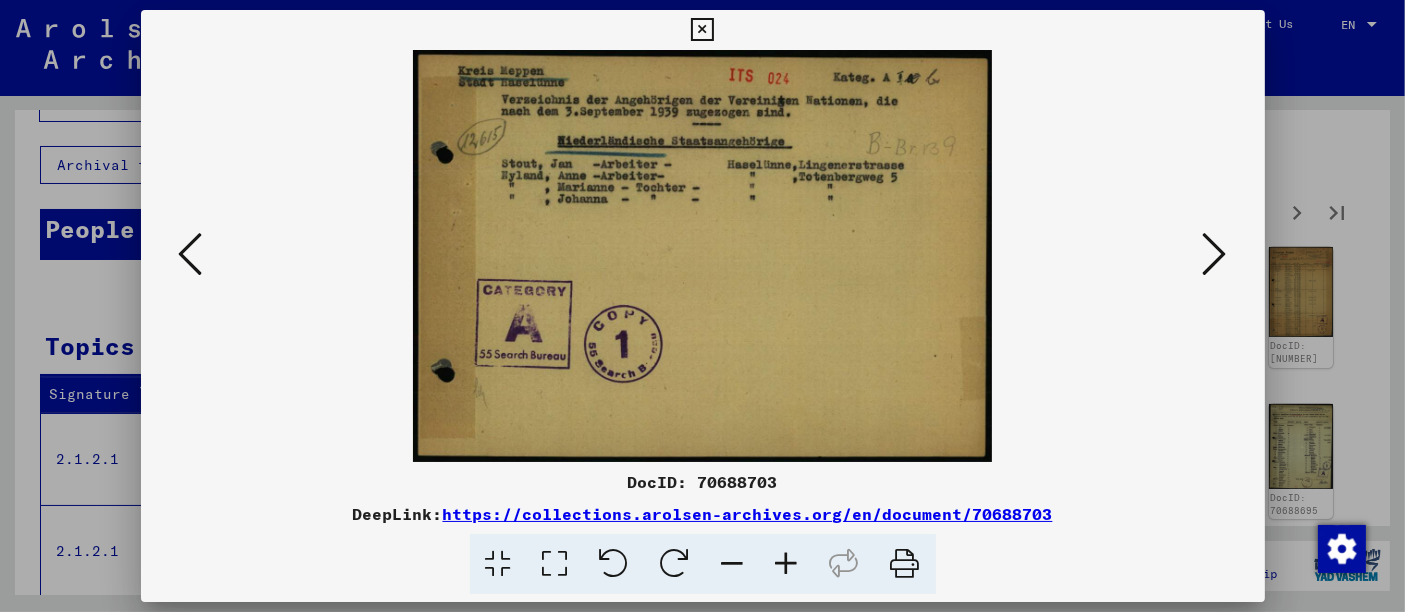 click at bounding box center [1215, 254] 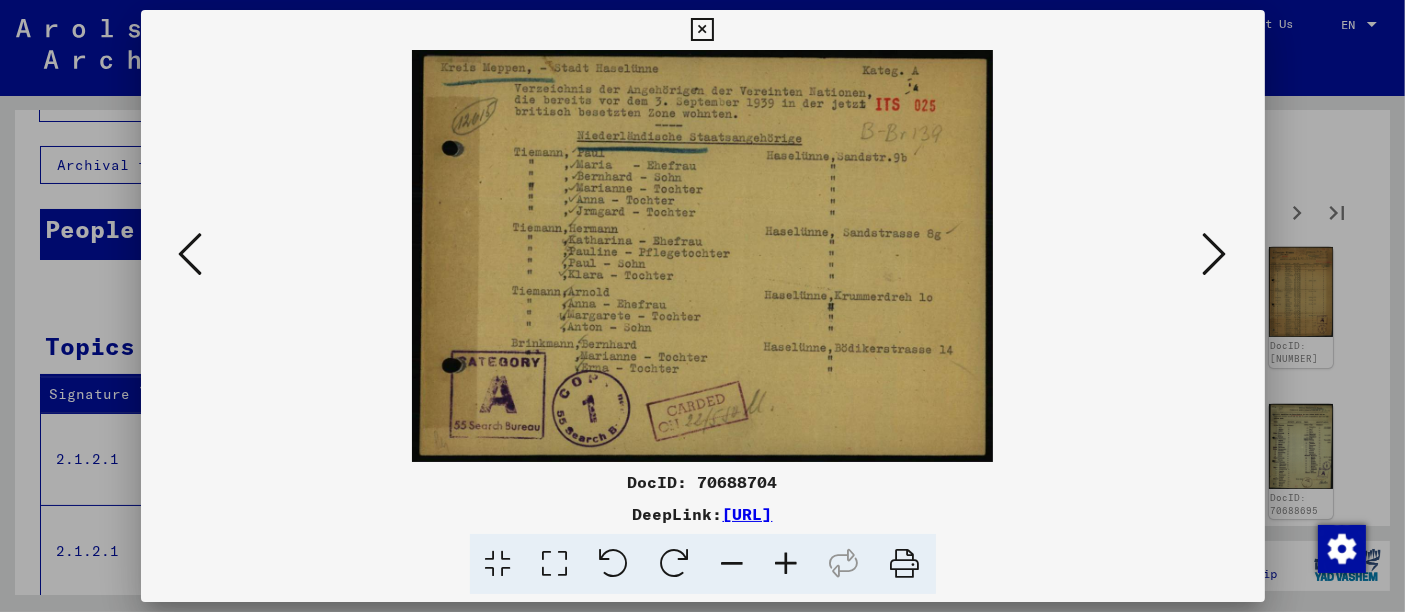 click at bounding box center (1215, 254) 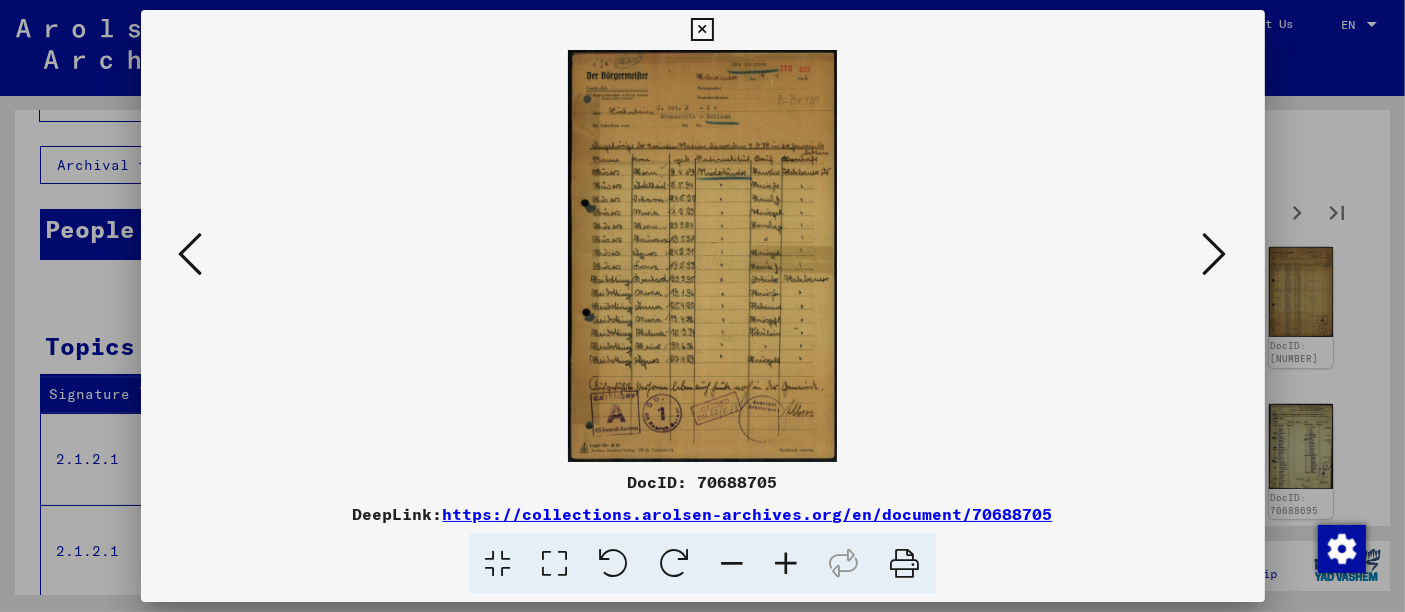 click at bounding box center [1215, 254] 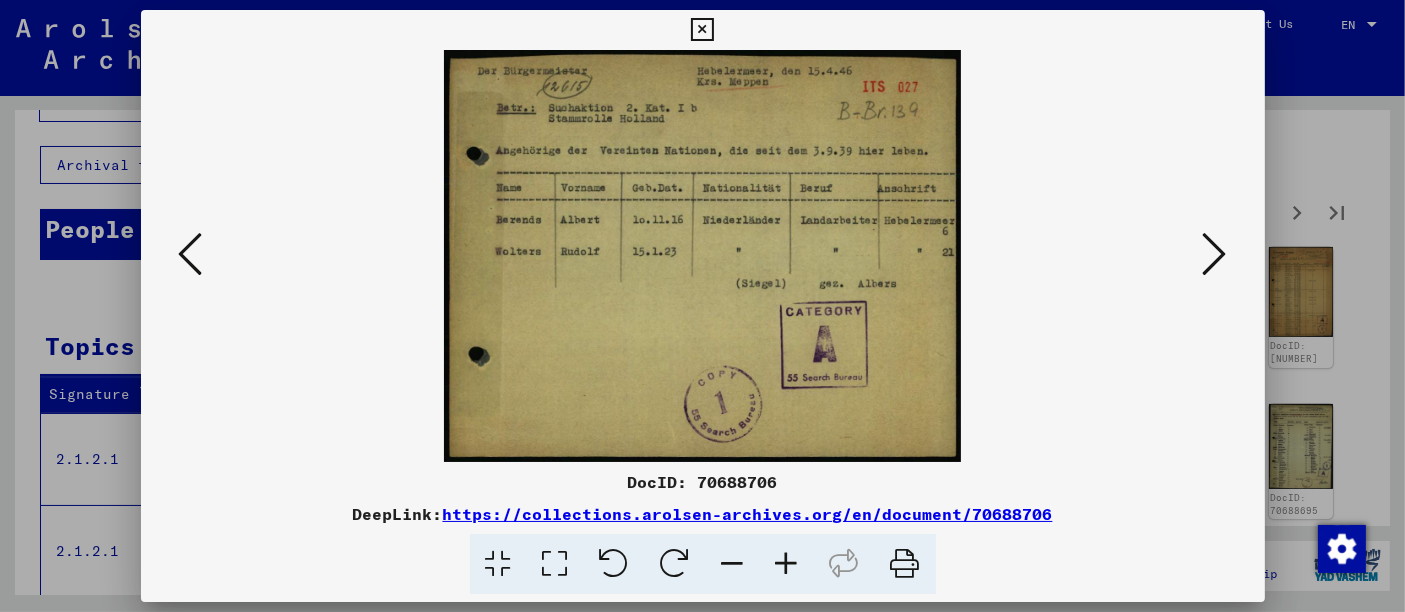 click at bounding box center (1215, 254) 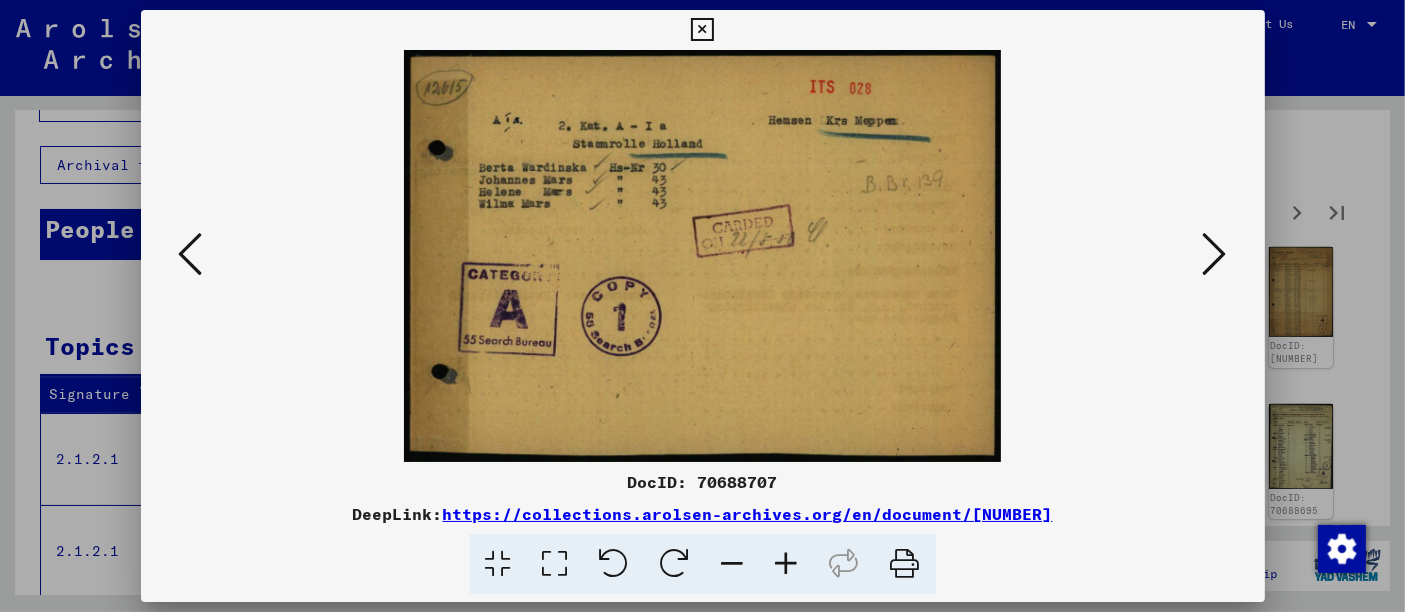 click at bounding box center [1215, 254] 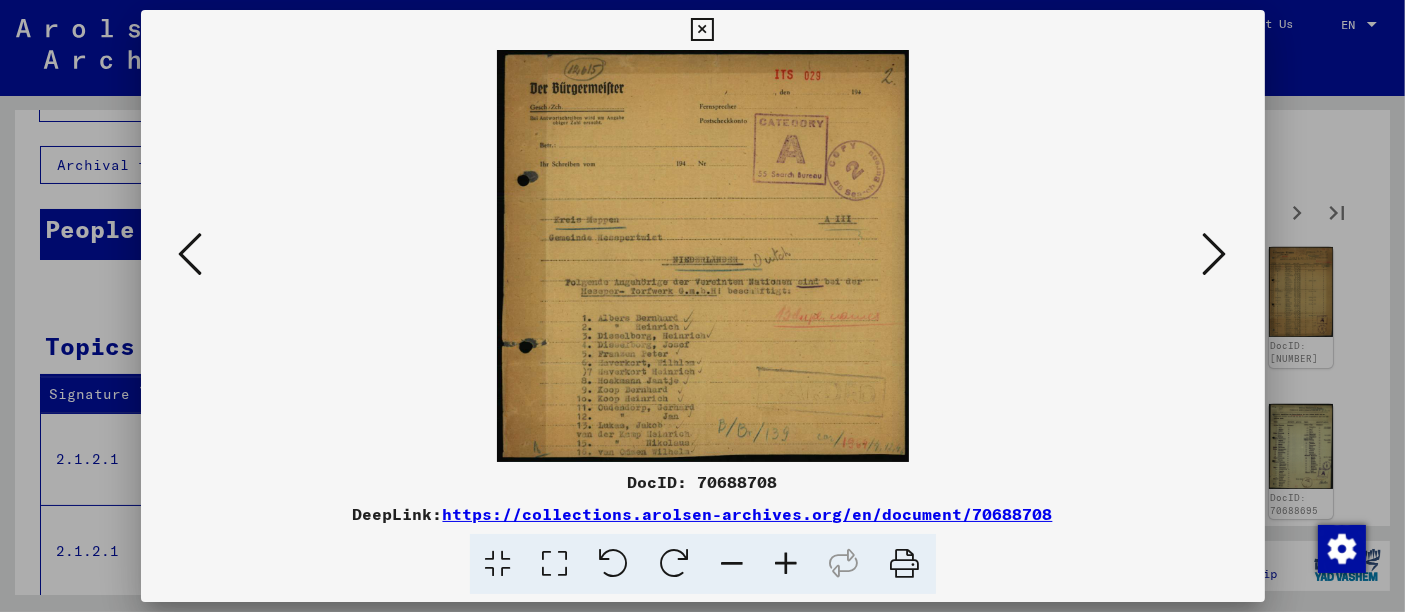 click at bounding box center [1215, 254] 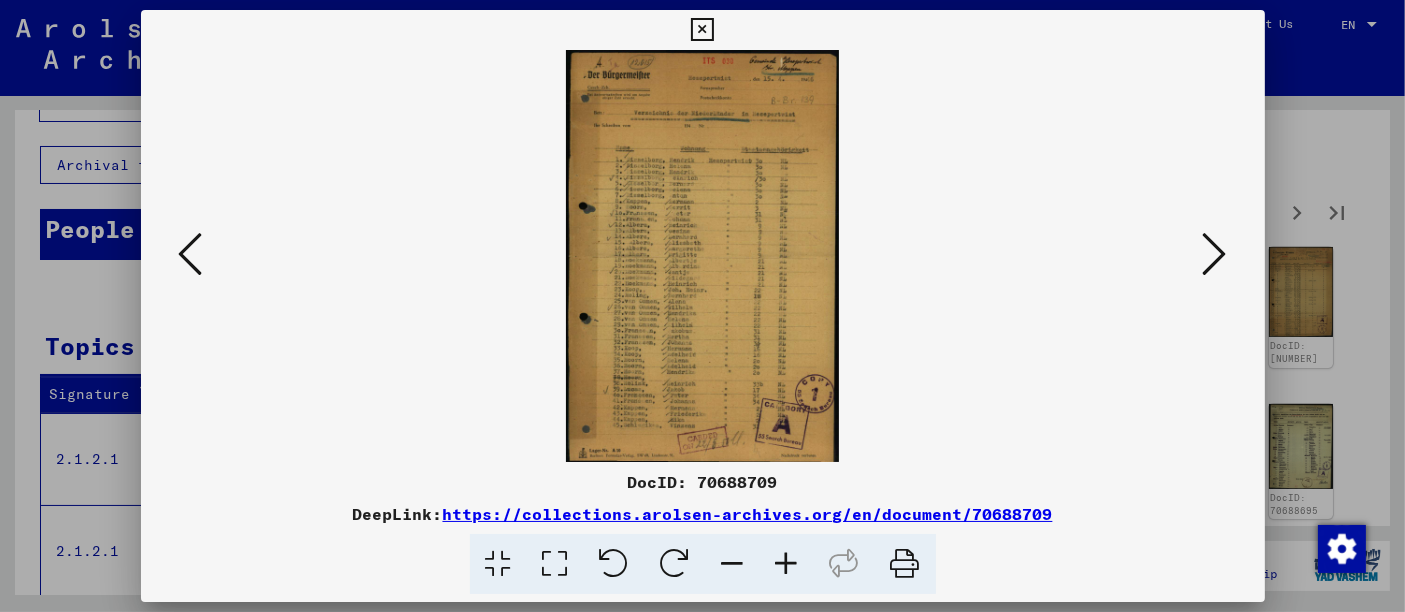 click at bounding box center (1215, 254) 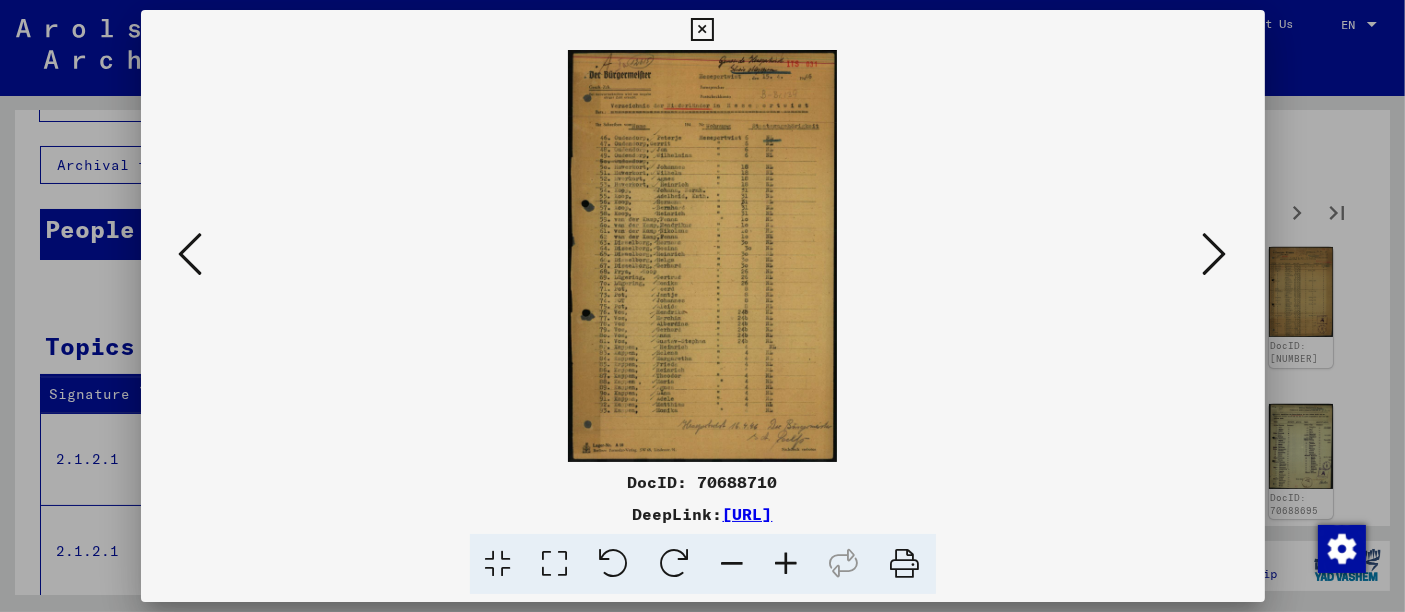 click at bounding box center (191, 255) 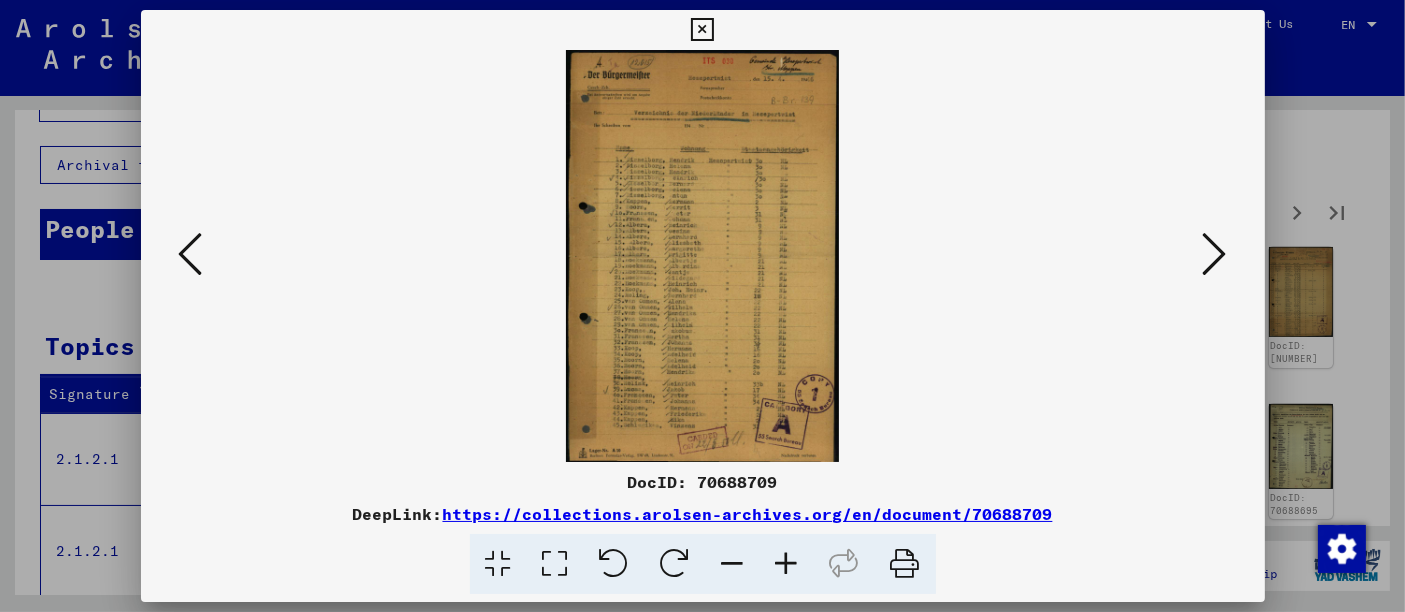 click at bounding box center (1215, 255) 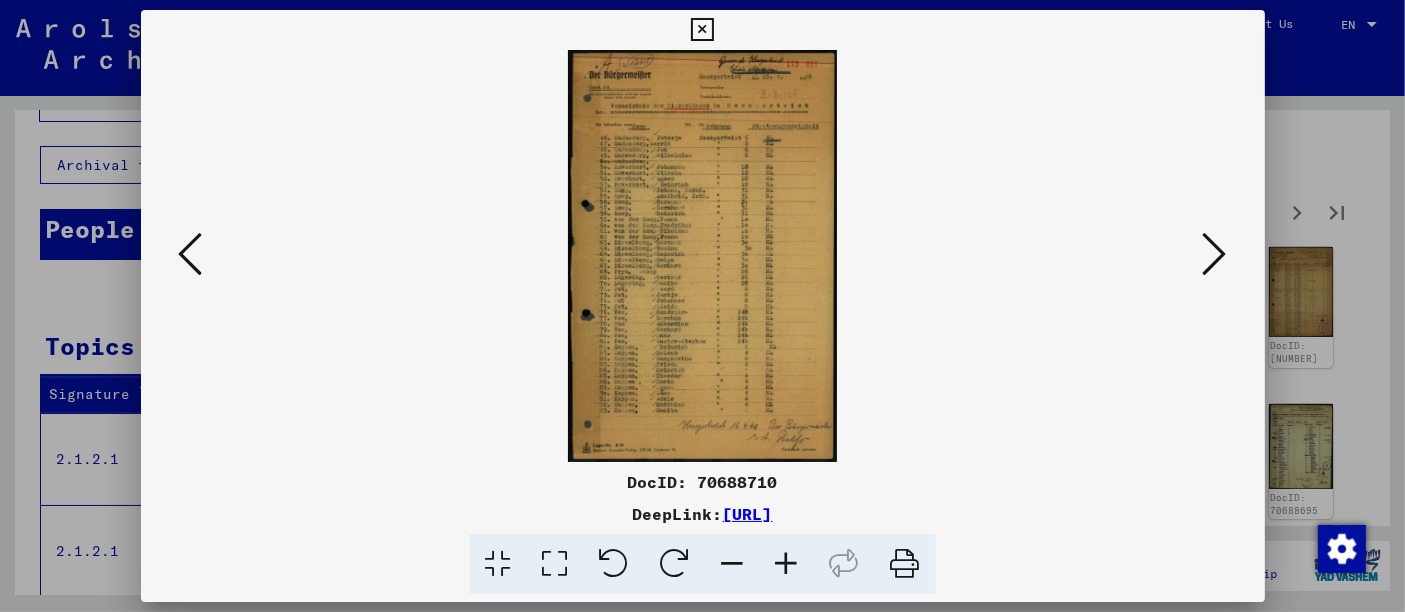 click at bounding box center [1215, 255] 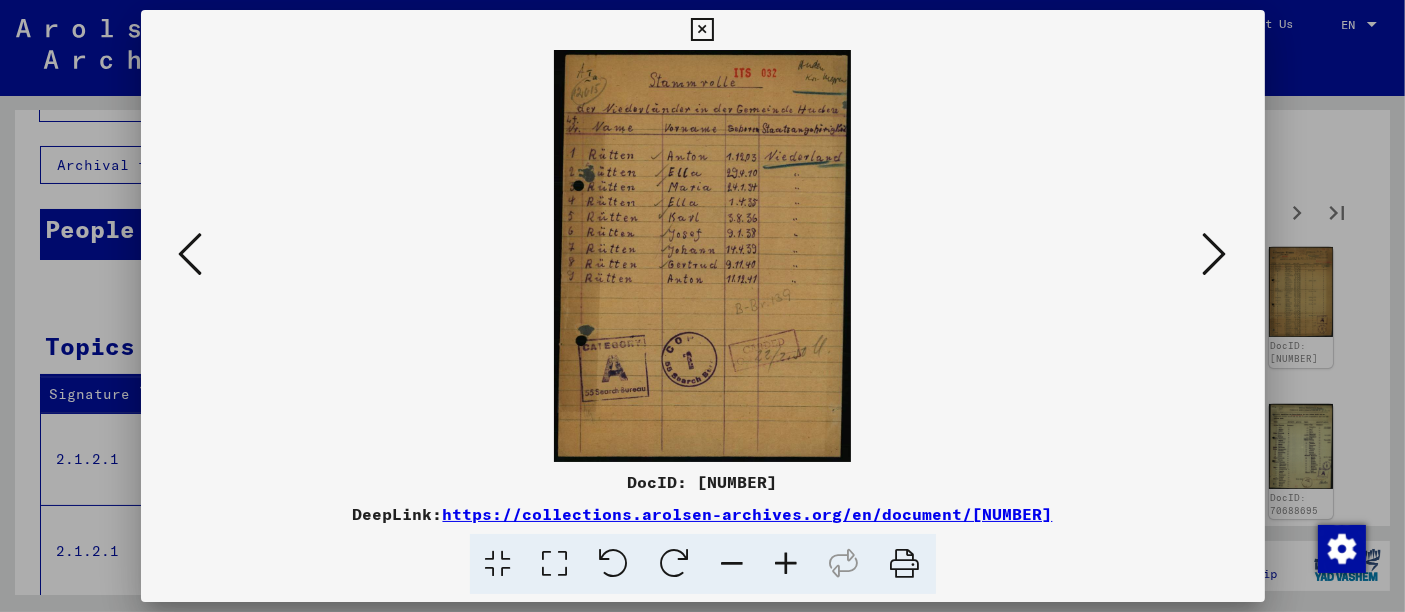 drag, startPoint x: 848, startPoint y: 221, endPoint x: 810, endPoint y: 241, distance: 42.941822 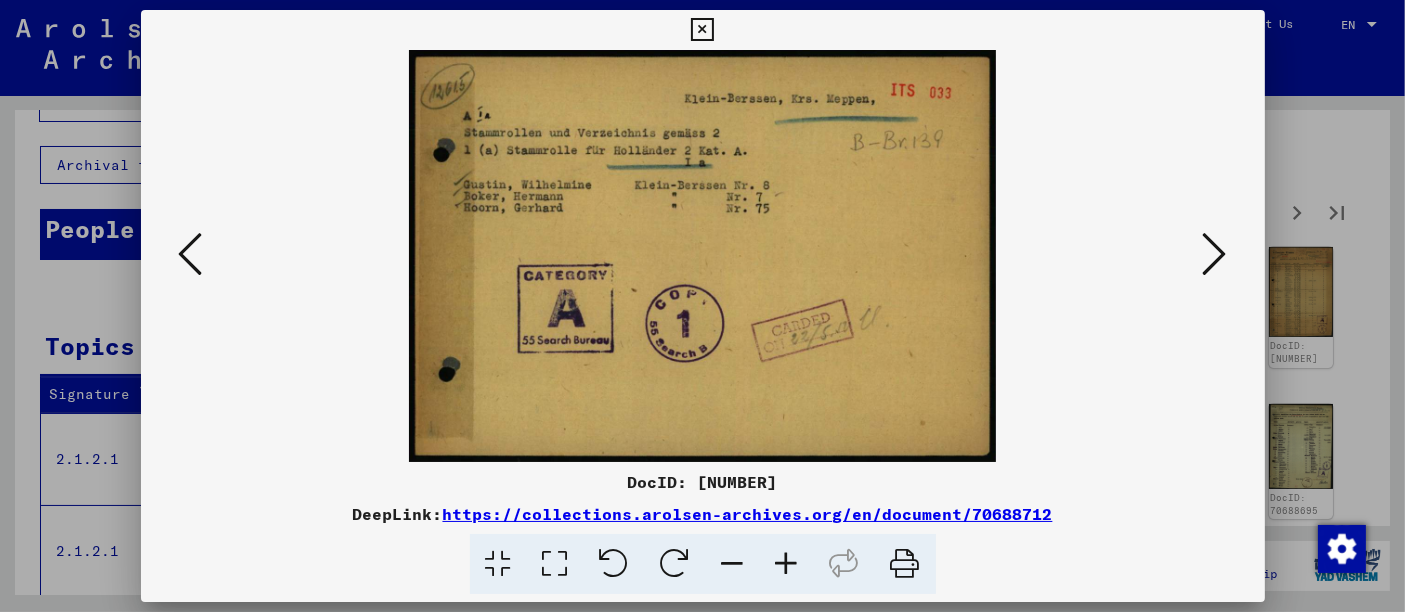 click at bounding box center (1215, 254) 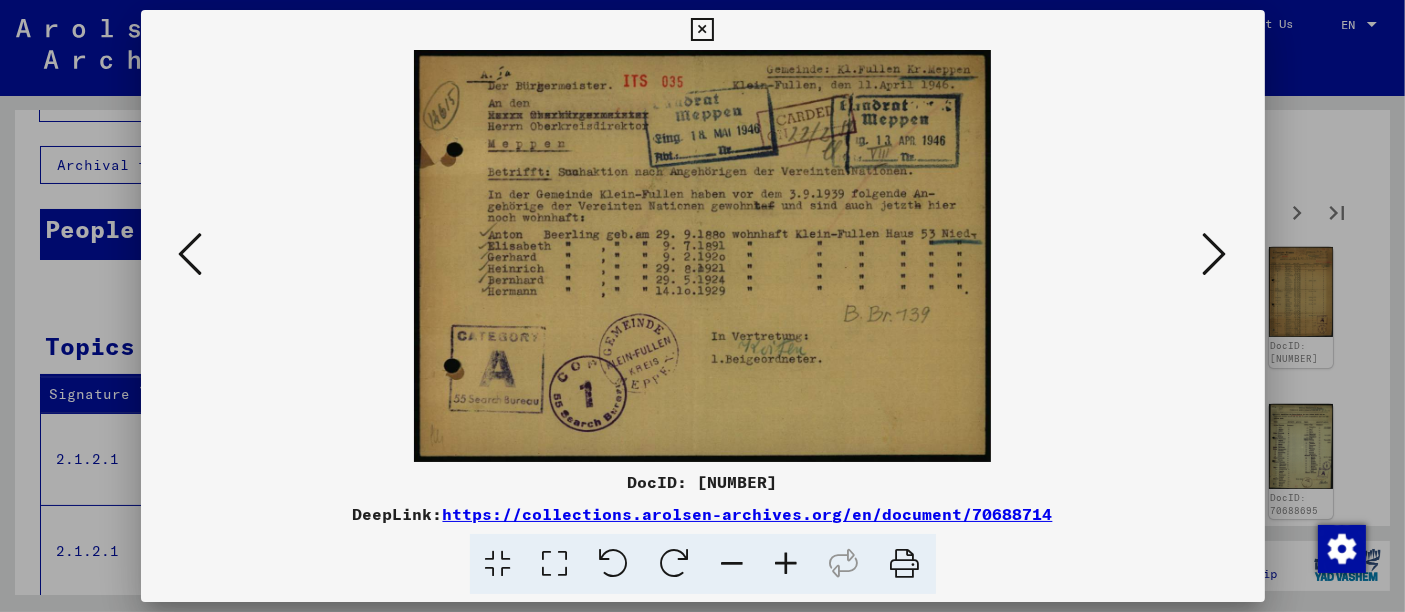 click at bounding box center [1215, 254] 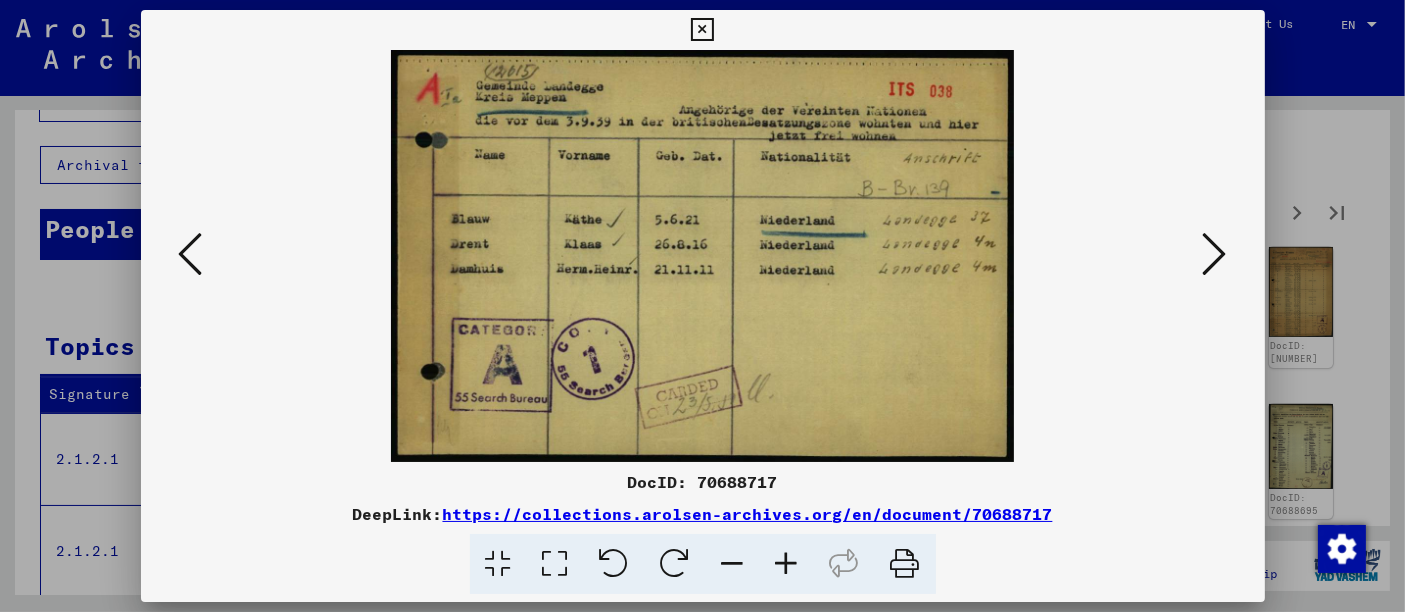 click at bounding box center [1215, 254] 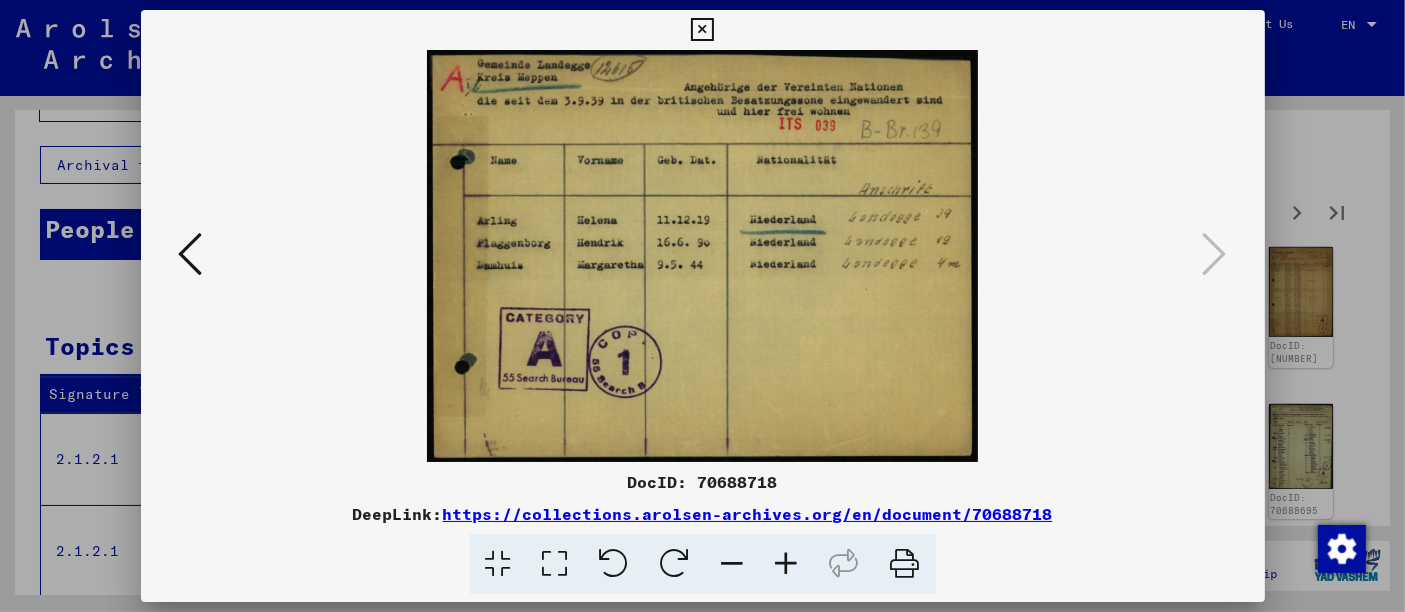 click at bounding box center [702, 306] 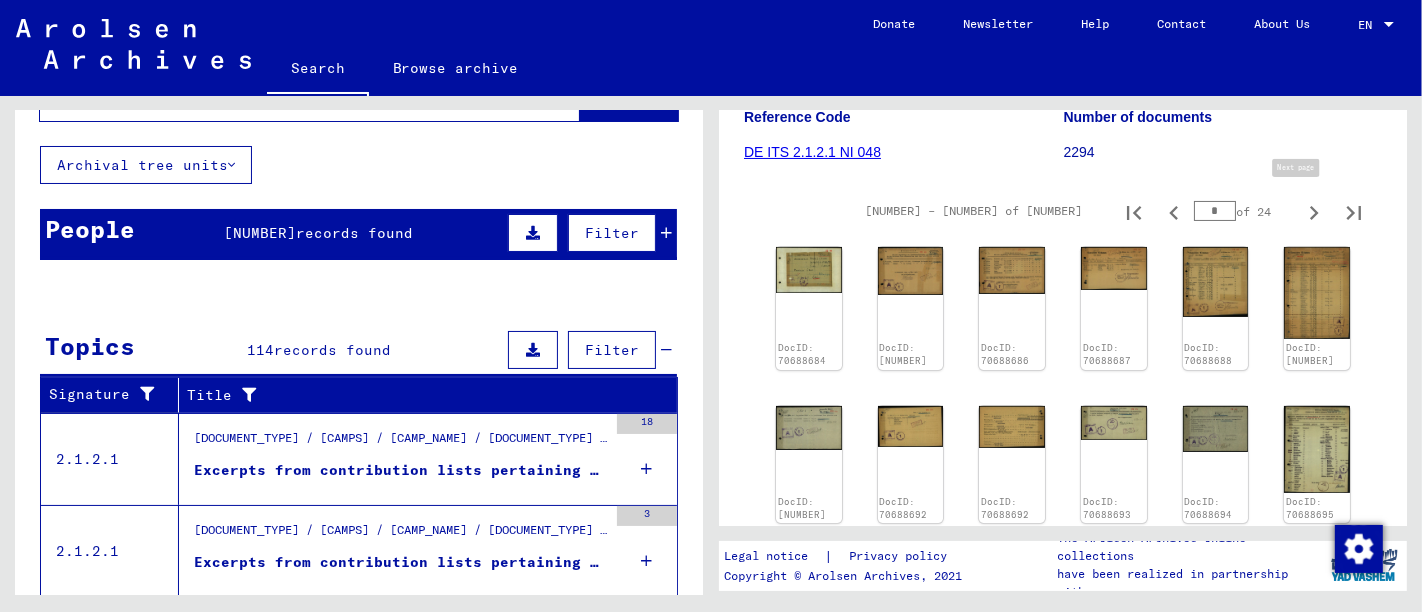 click 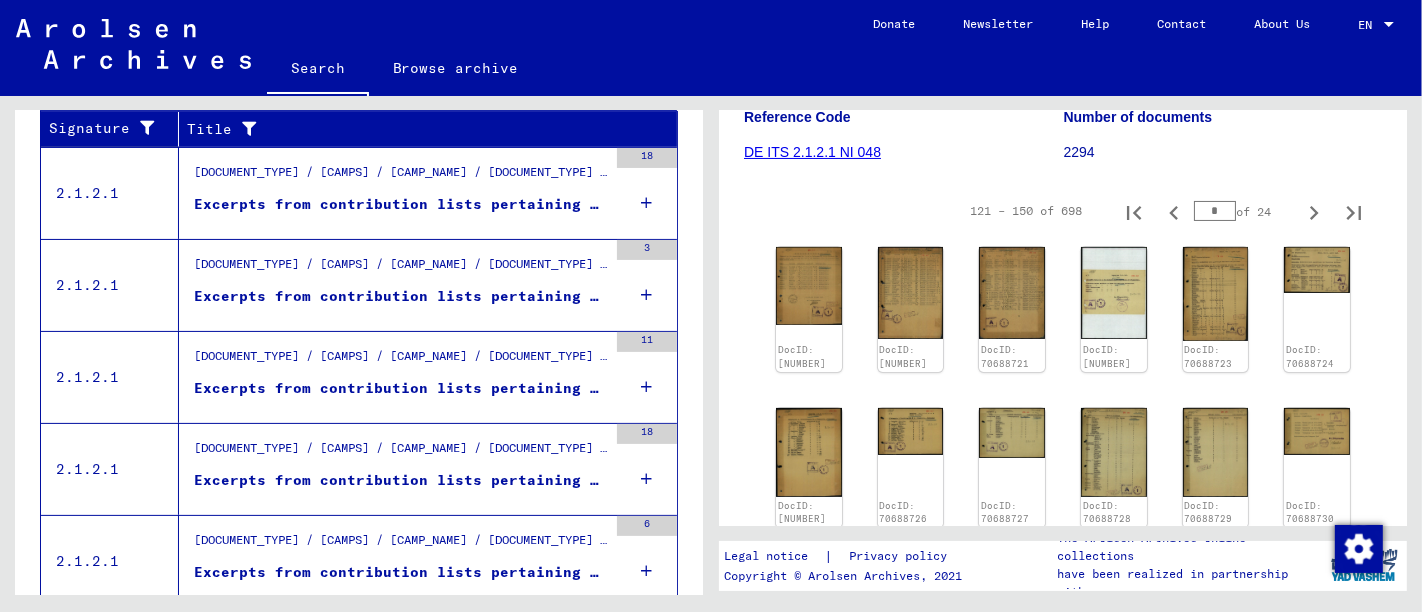 scroll, scrollTop: 422, scrollLeft: 0, axis: vertical 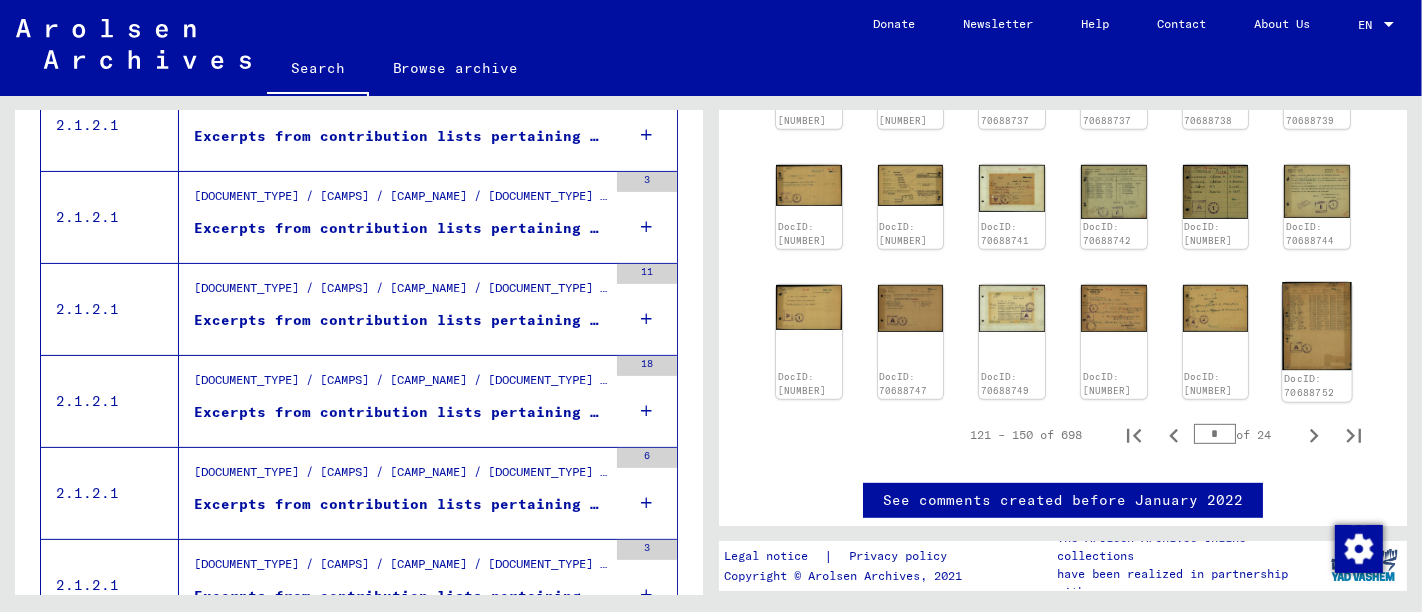 click 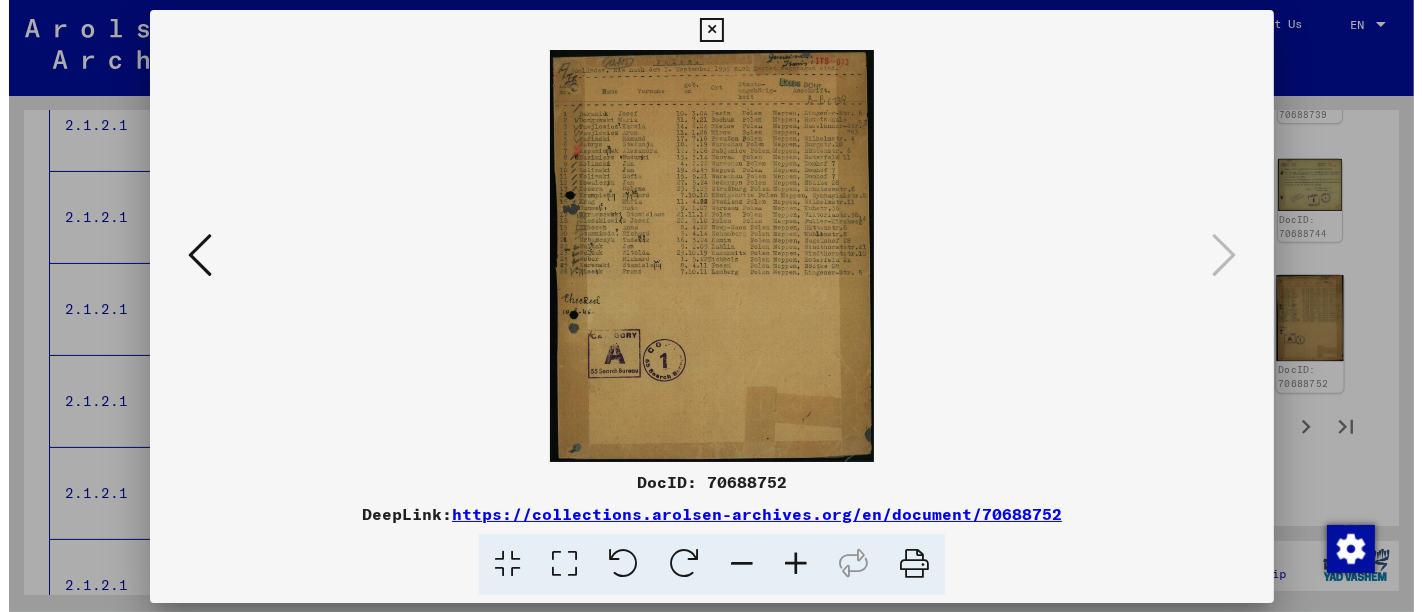 scroll, scrollTop: 828, scrollLeft: 0, axis: vertical 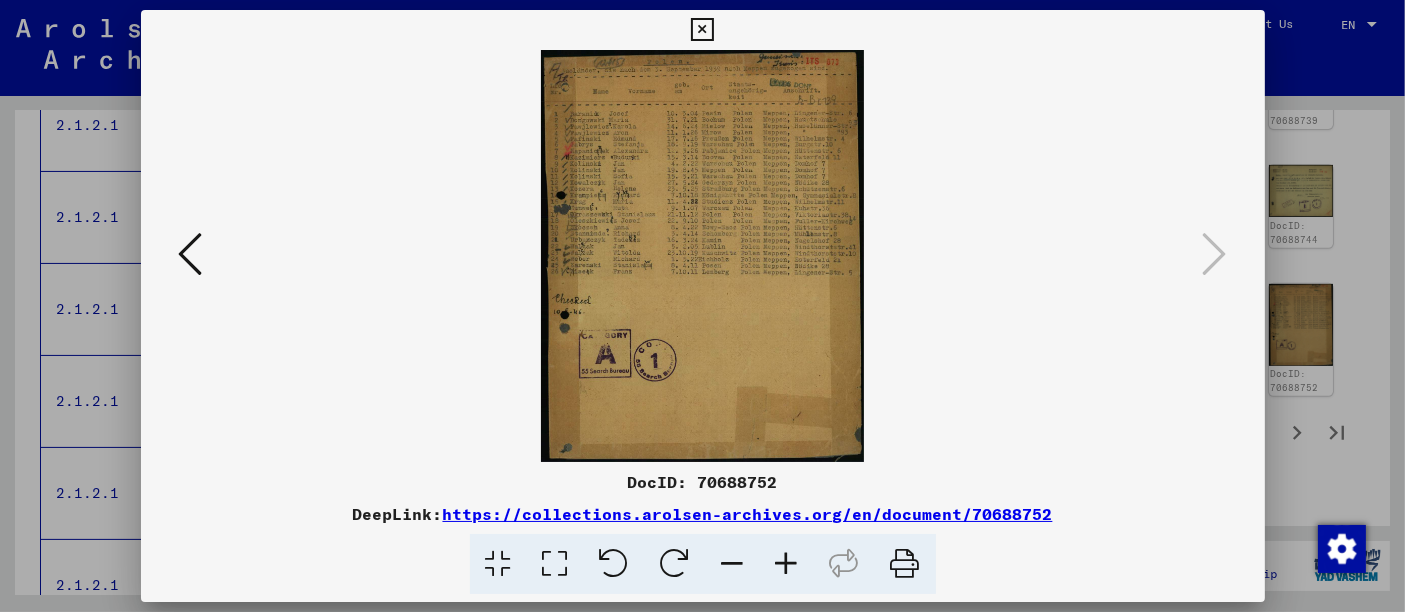 drag, startPoint x: 19, startPoint y: 358, endPoint x: 20, endPoint y: 347, distance: 11.045361 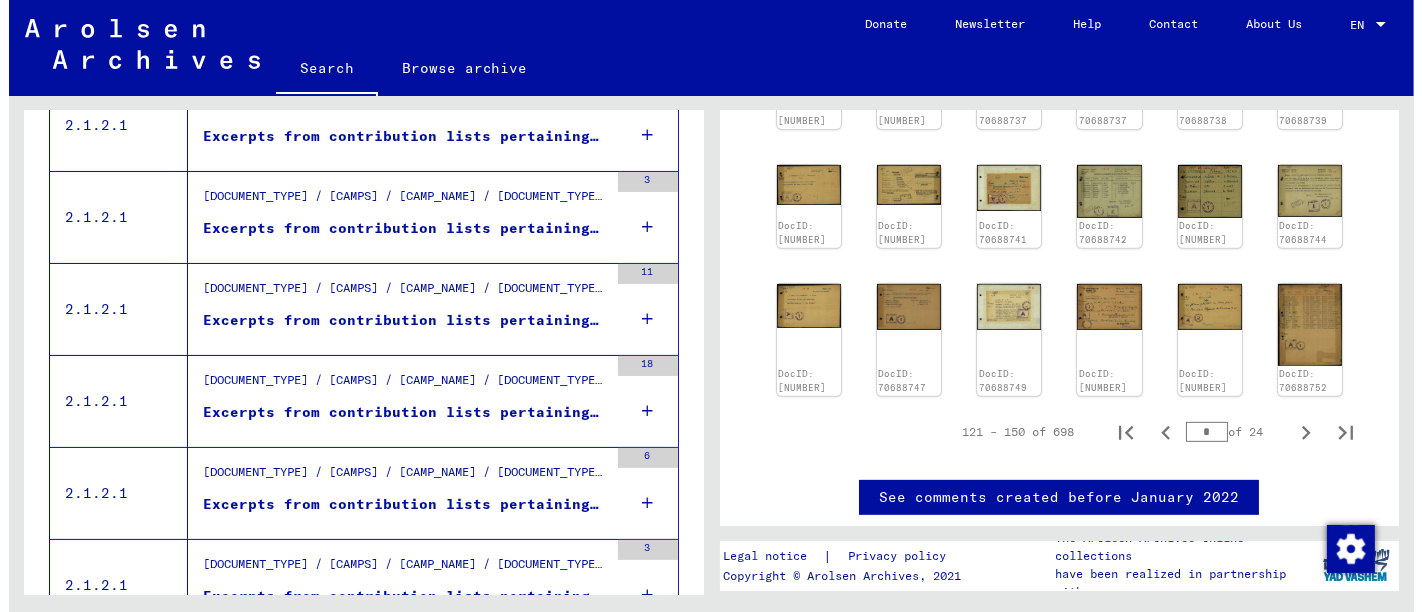scroll, scrollTop: 834, scrollLeft: 0, axis: vertical 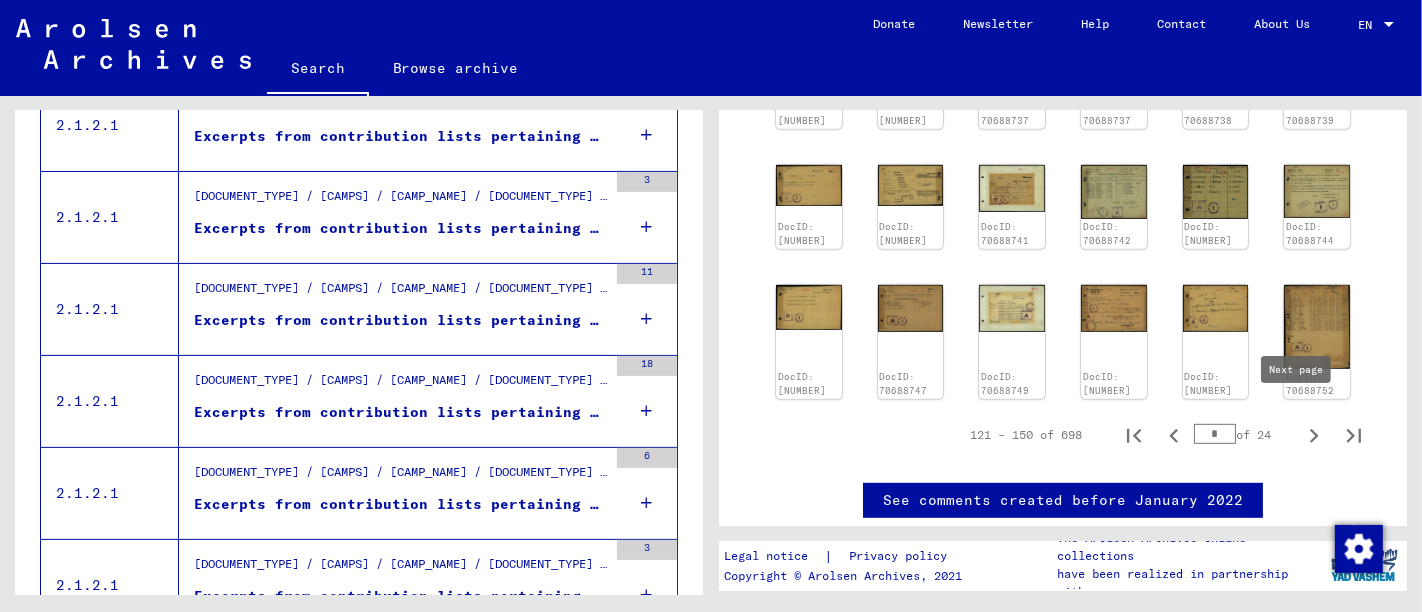 click 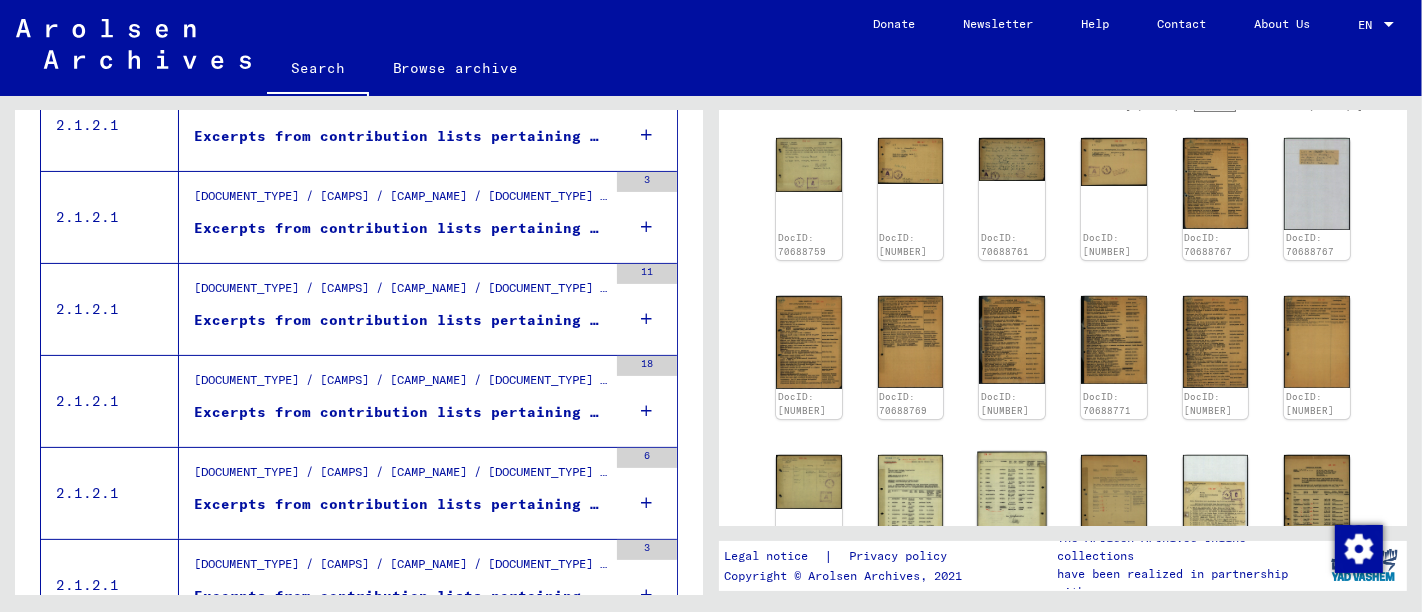 scroll, scrollTop: 366, scrollLeft: 0, axis: vertical 